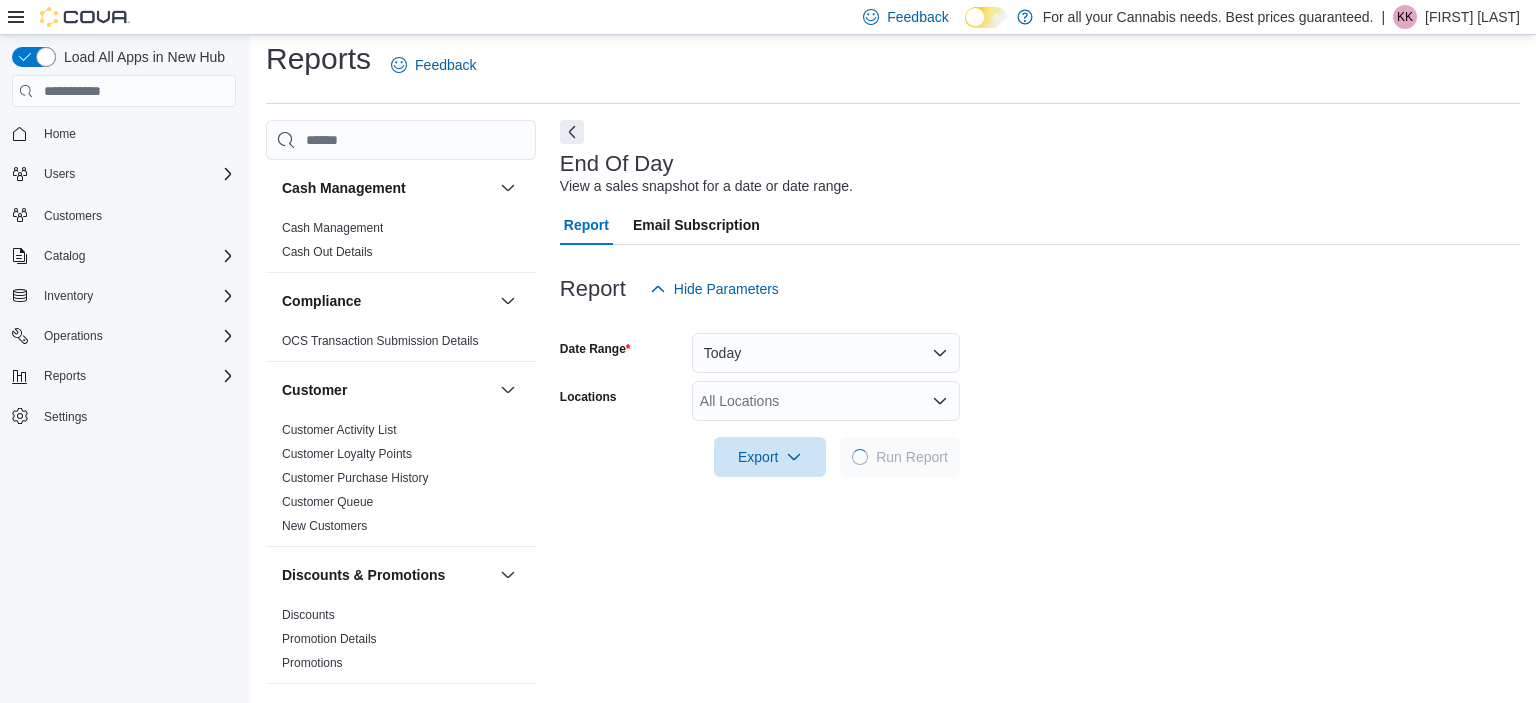 scroll, scrollTop: 12, scrollLeft: 0, axis: vertical 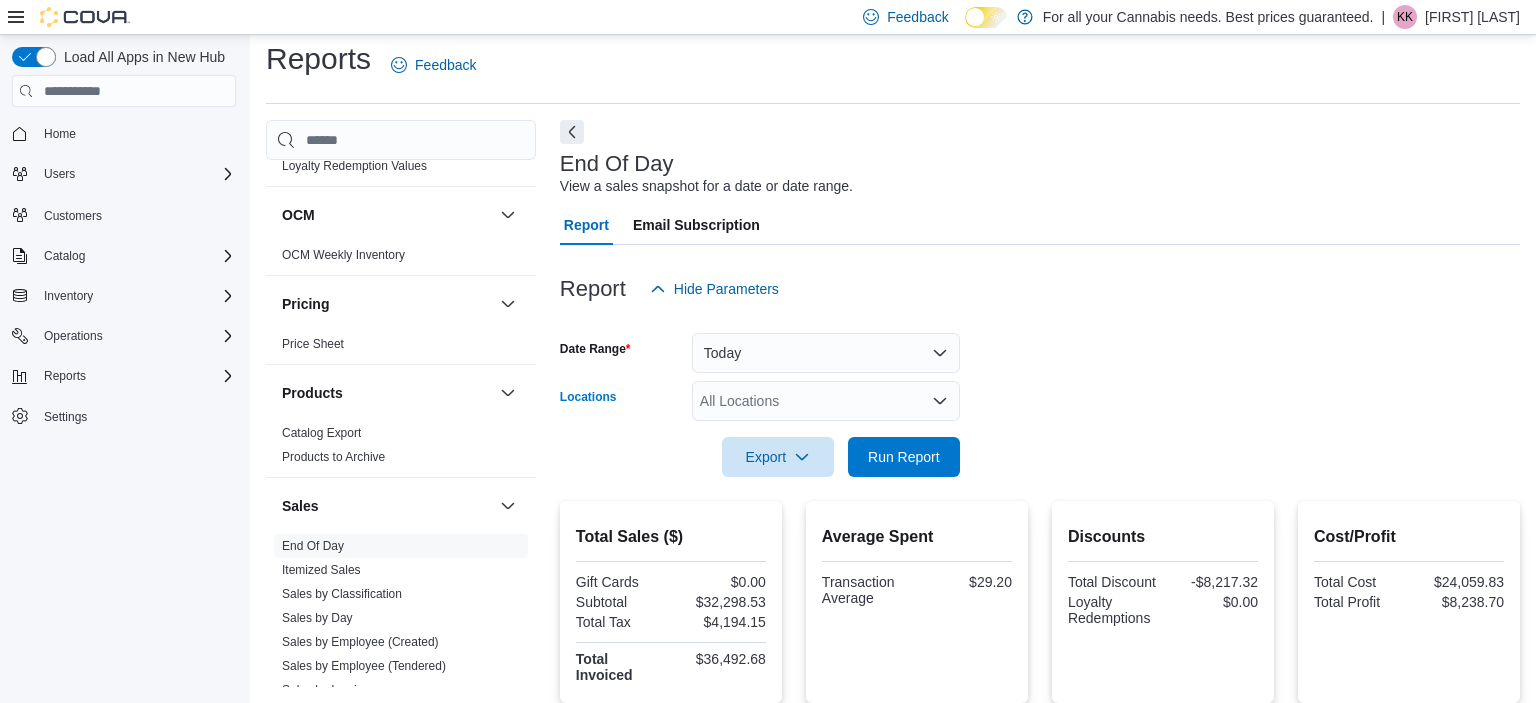 click on "All Locations" at bounding box center [826, 401] 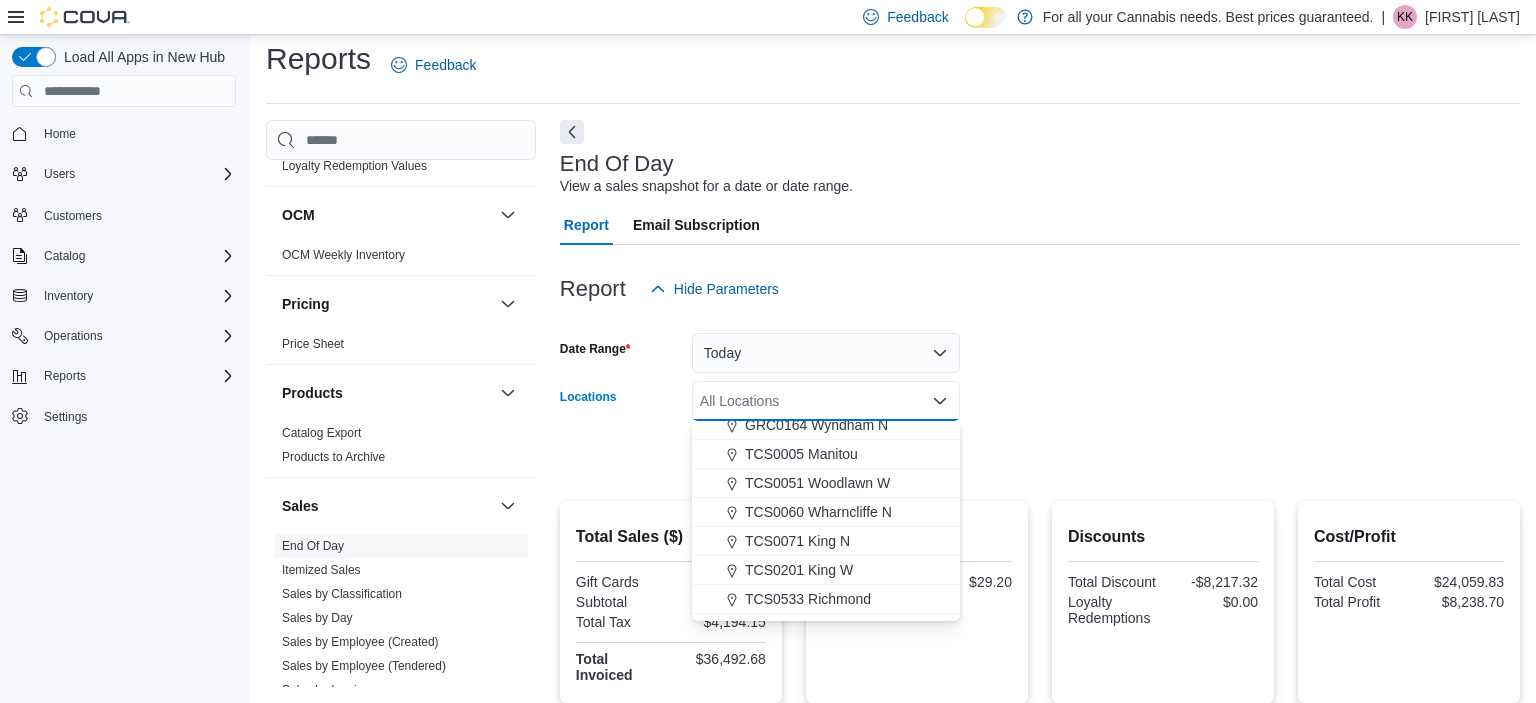 scroll, scrollTop: 186, scrollLeft: 0, axis: vertical 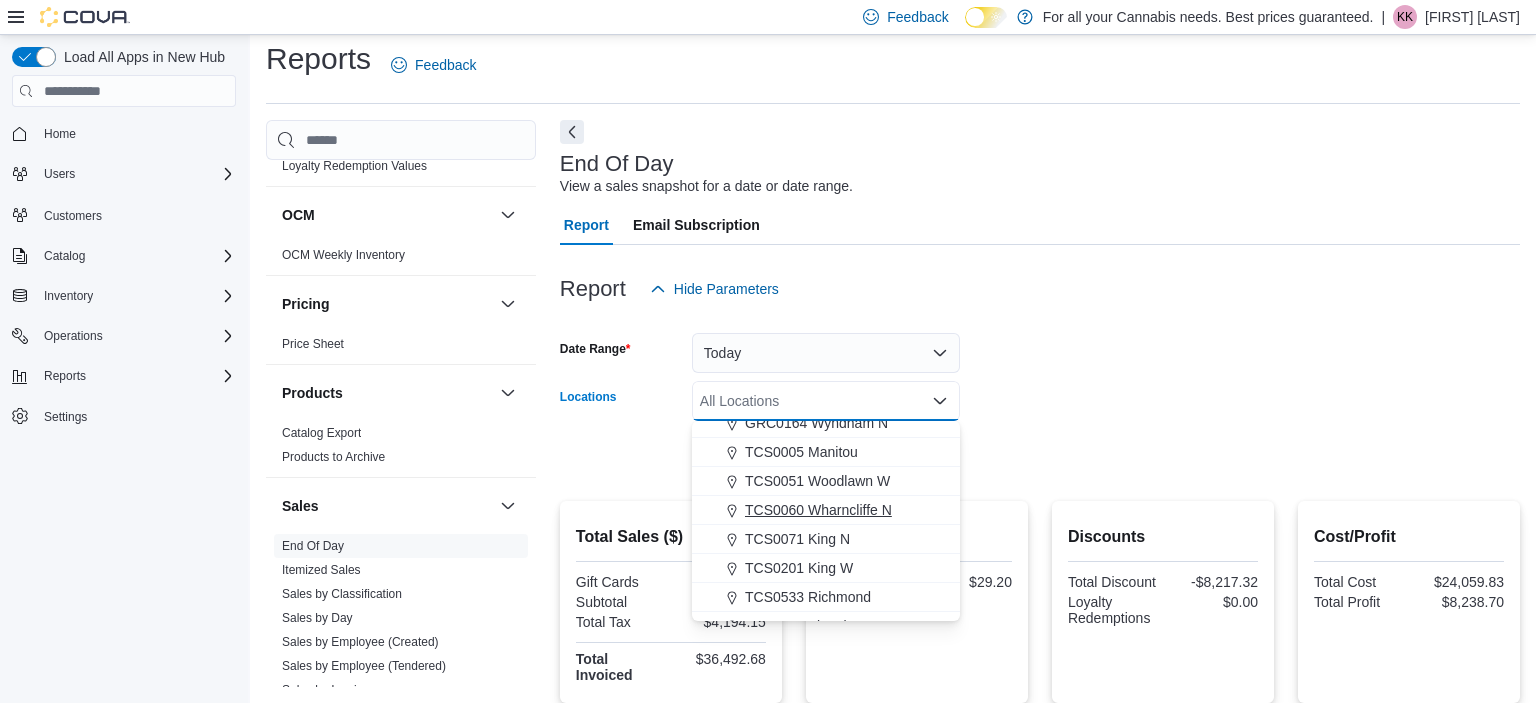 click on "TCS0060 Wharncliffe N" at bounding box center [818, 510] 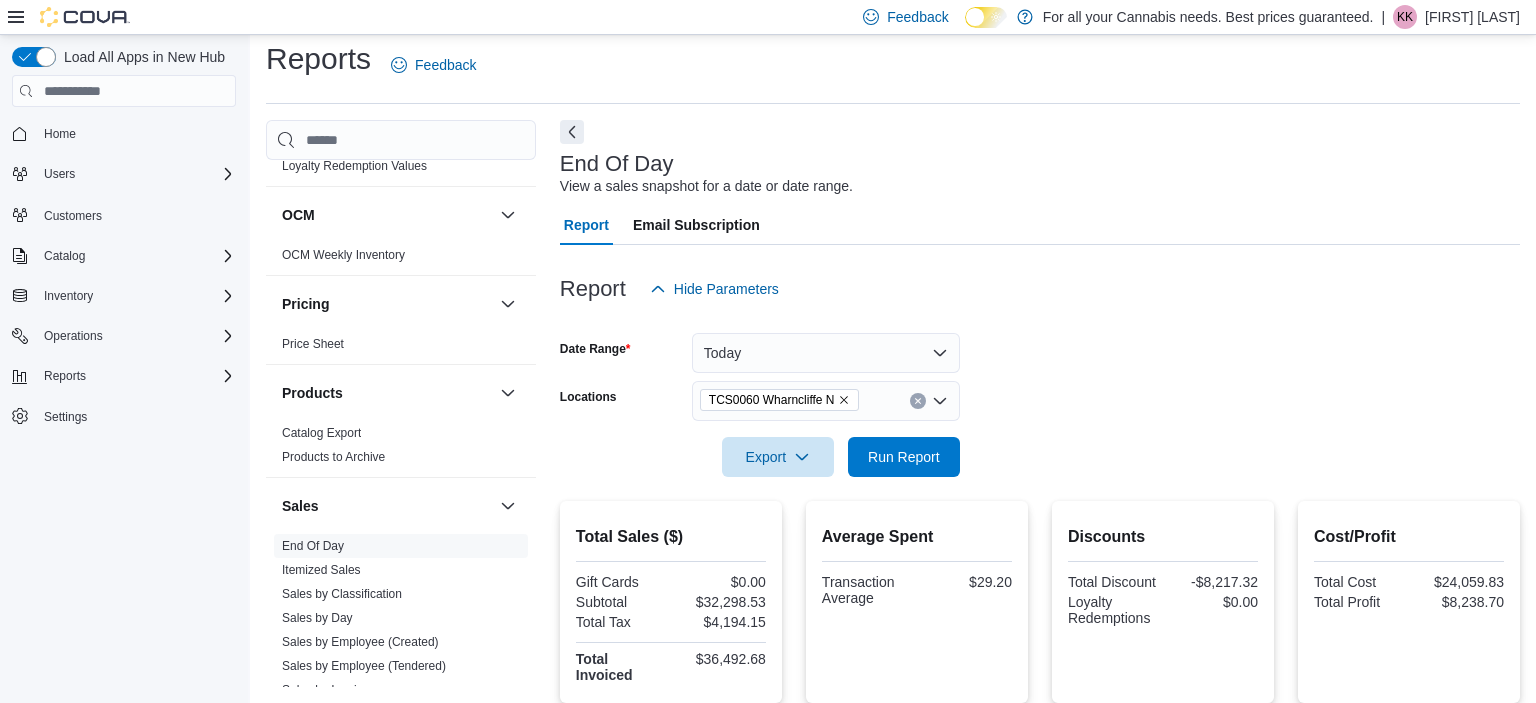 click on "Date Range Today Locations TCS0060 Wharncliffe N Export  Run Report" at bounding box center [1040, 393] 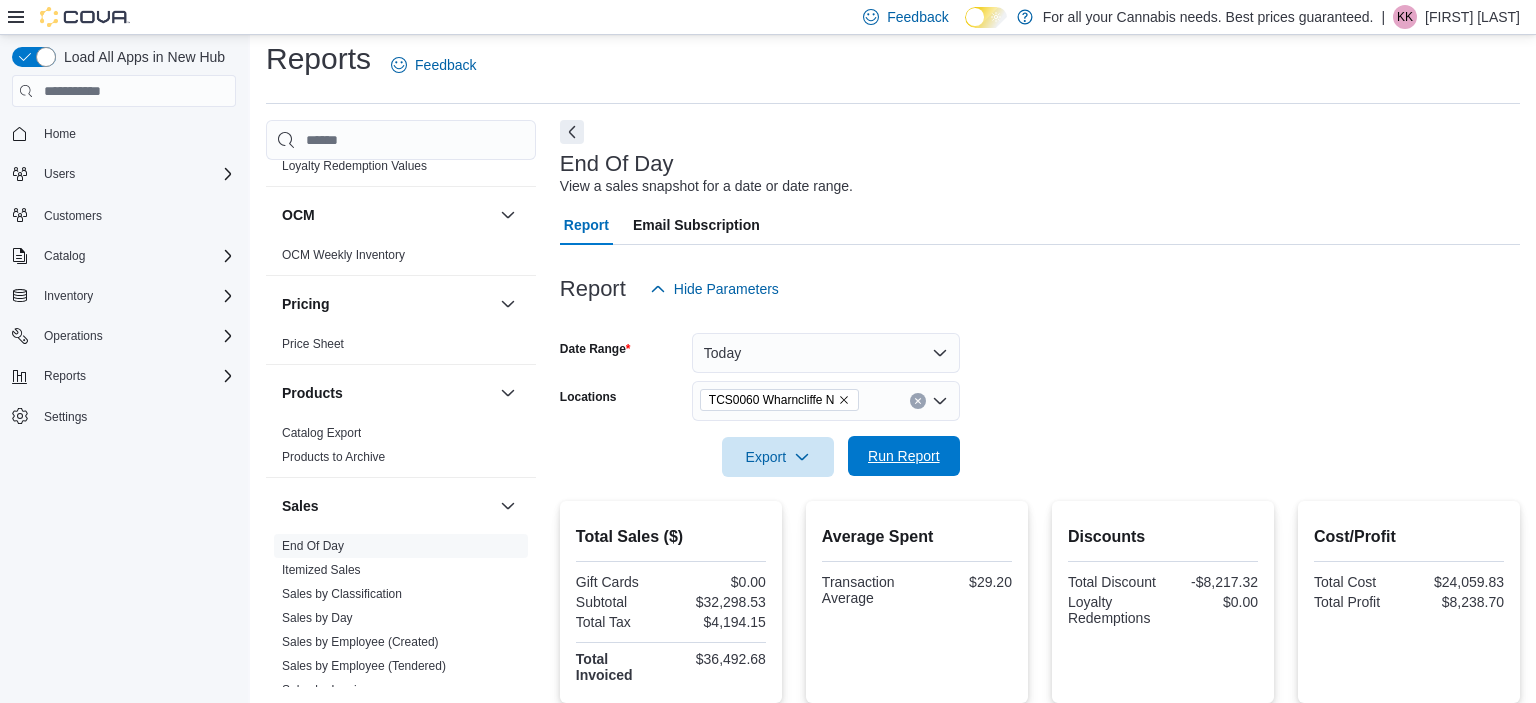 click on "Run Report" at bounding box center (904, 456) 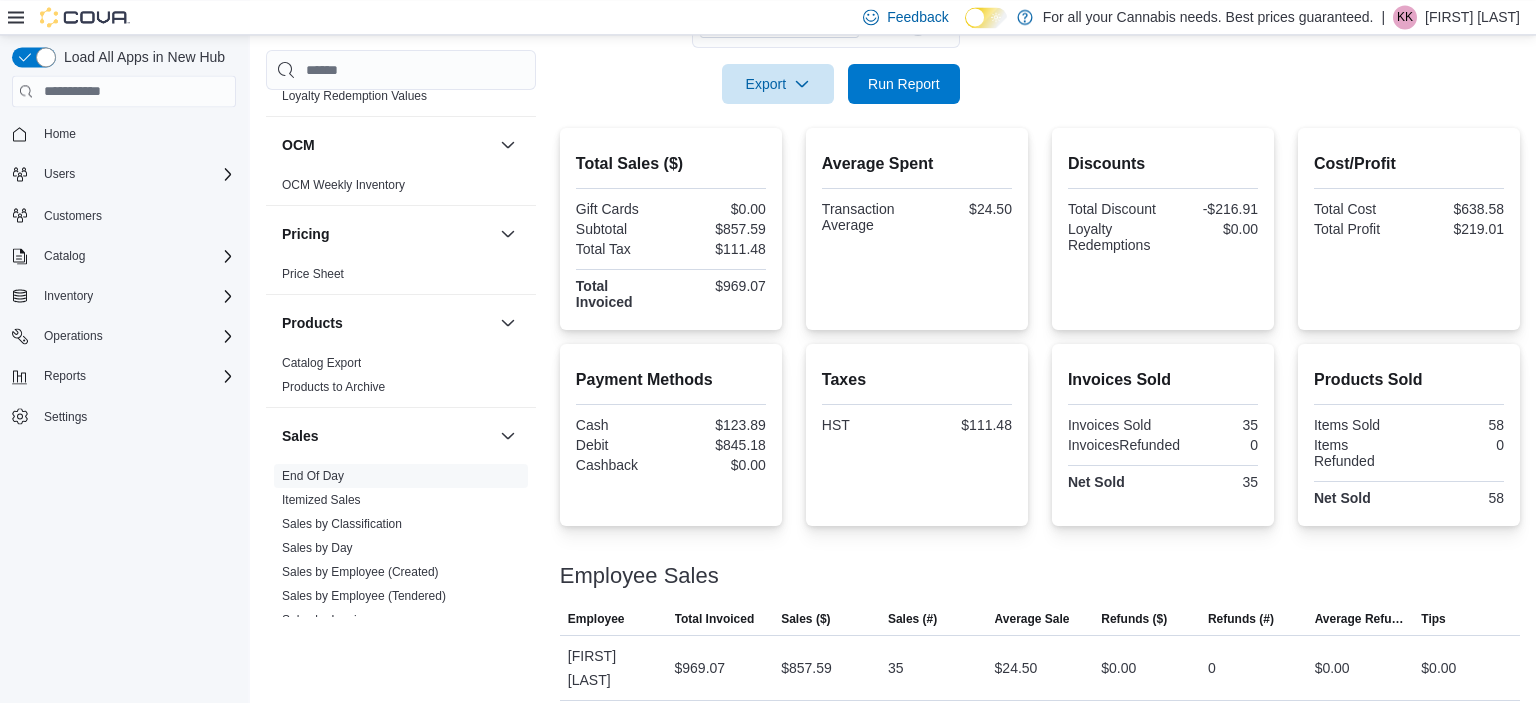 scroll, scrollTop: 399, scrollLeft: 0, axis: vertical 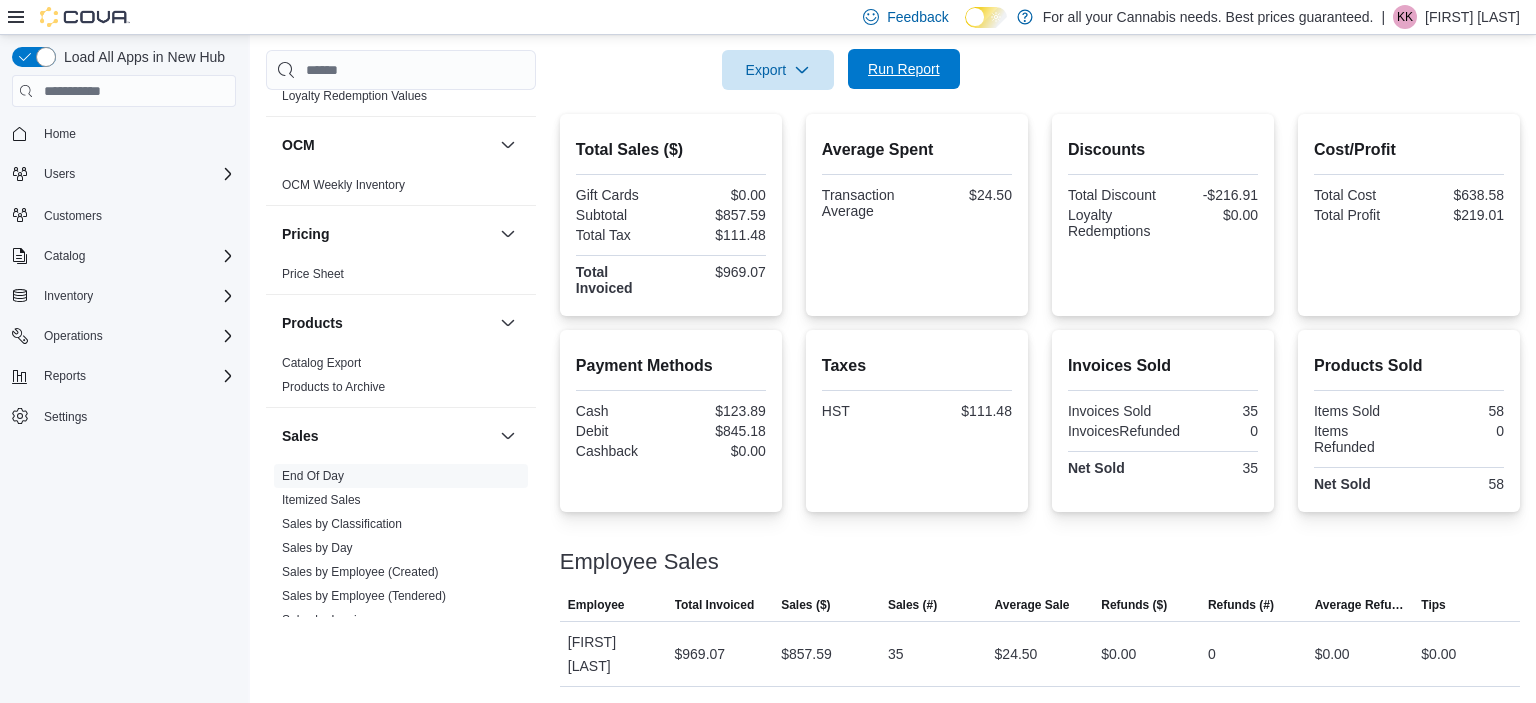 click on "Run Report" at bounding box center [904, 69] 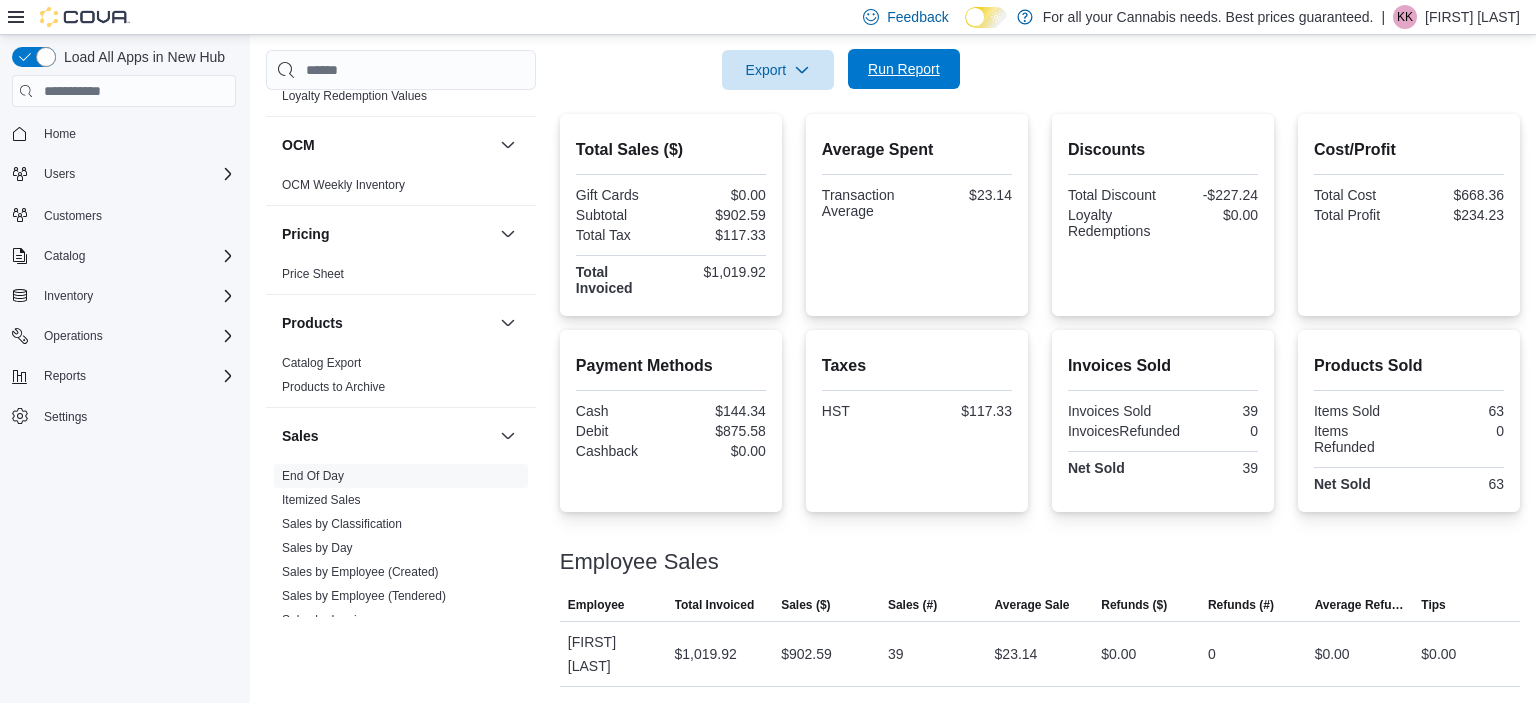 click on "Run Report" at bounding box center [904, 69] 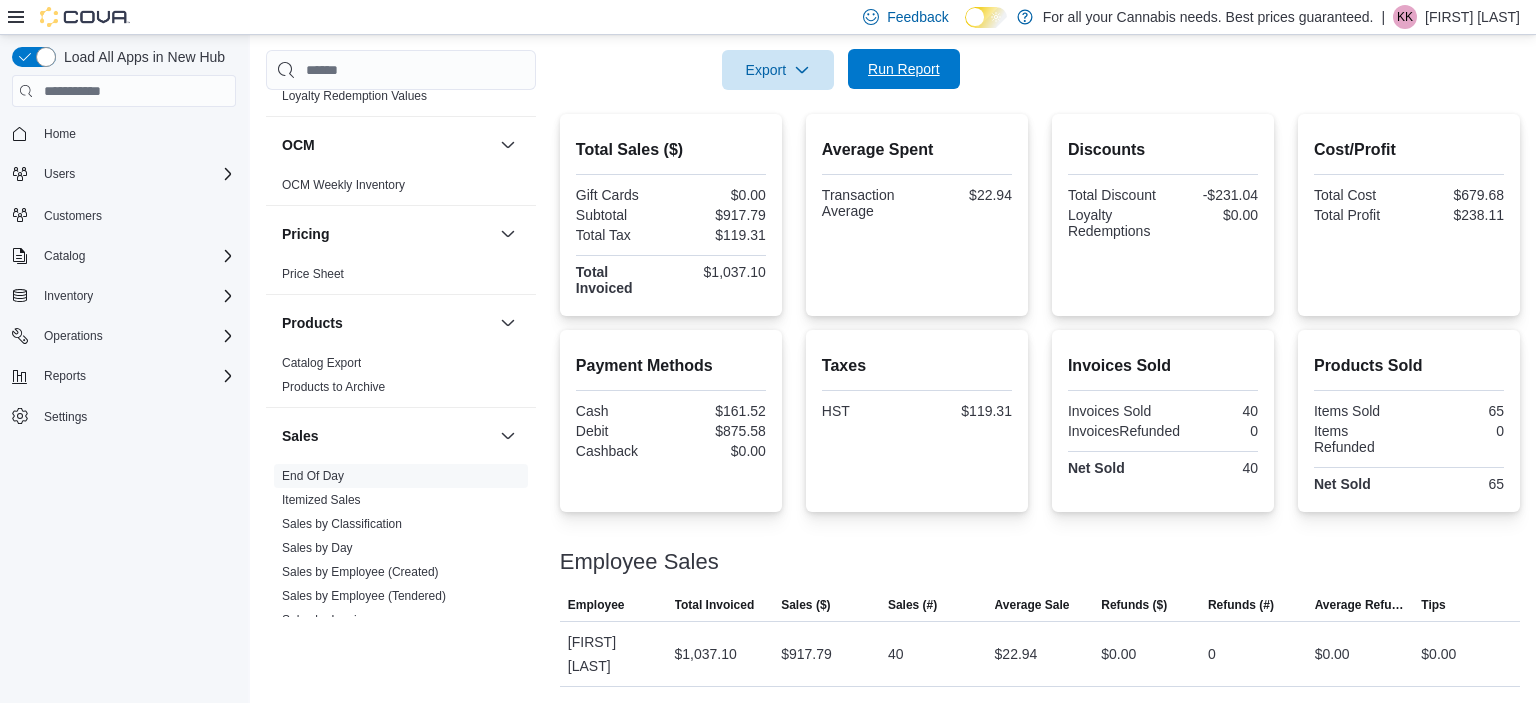 click on "Run Report" at bounding box center (904, 69) 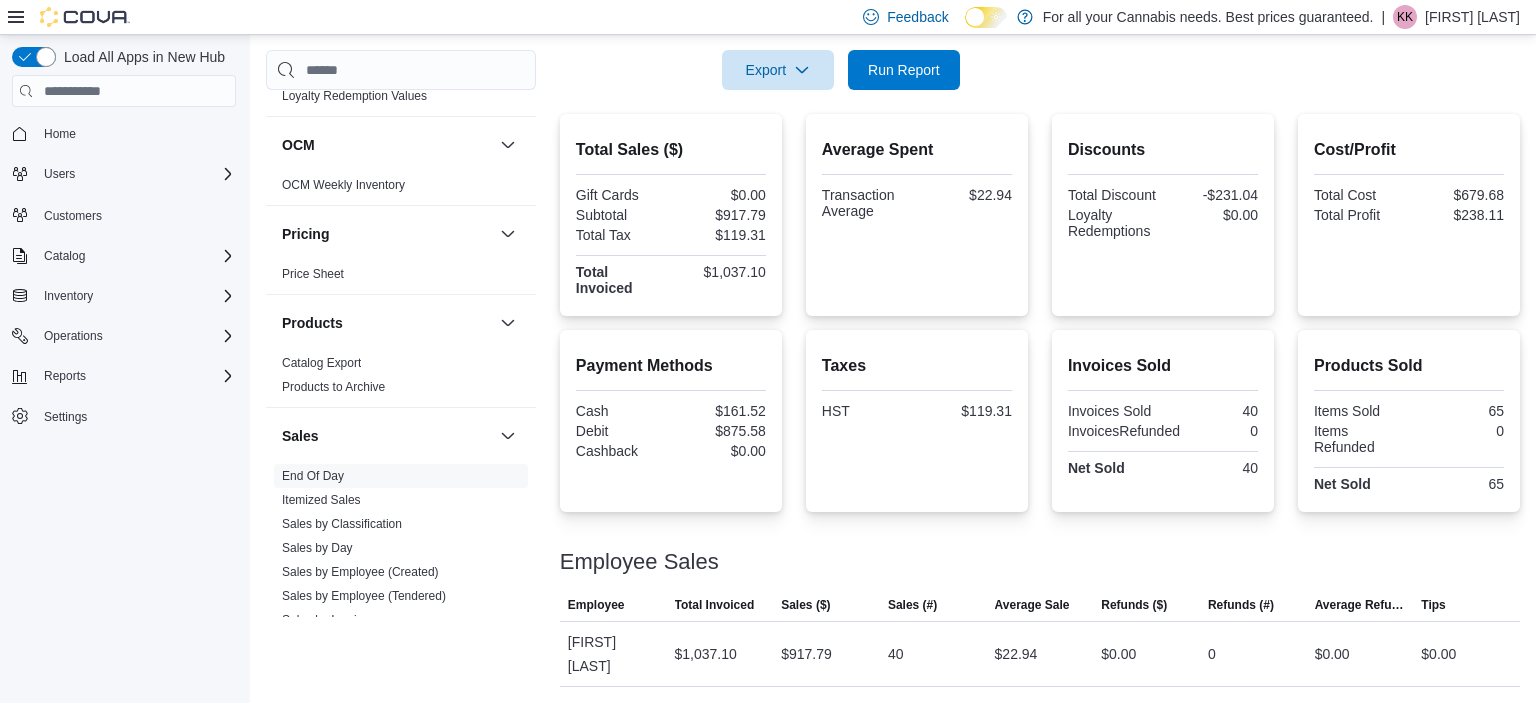 click on "$1,037.10" at bounding box center (720, 272) 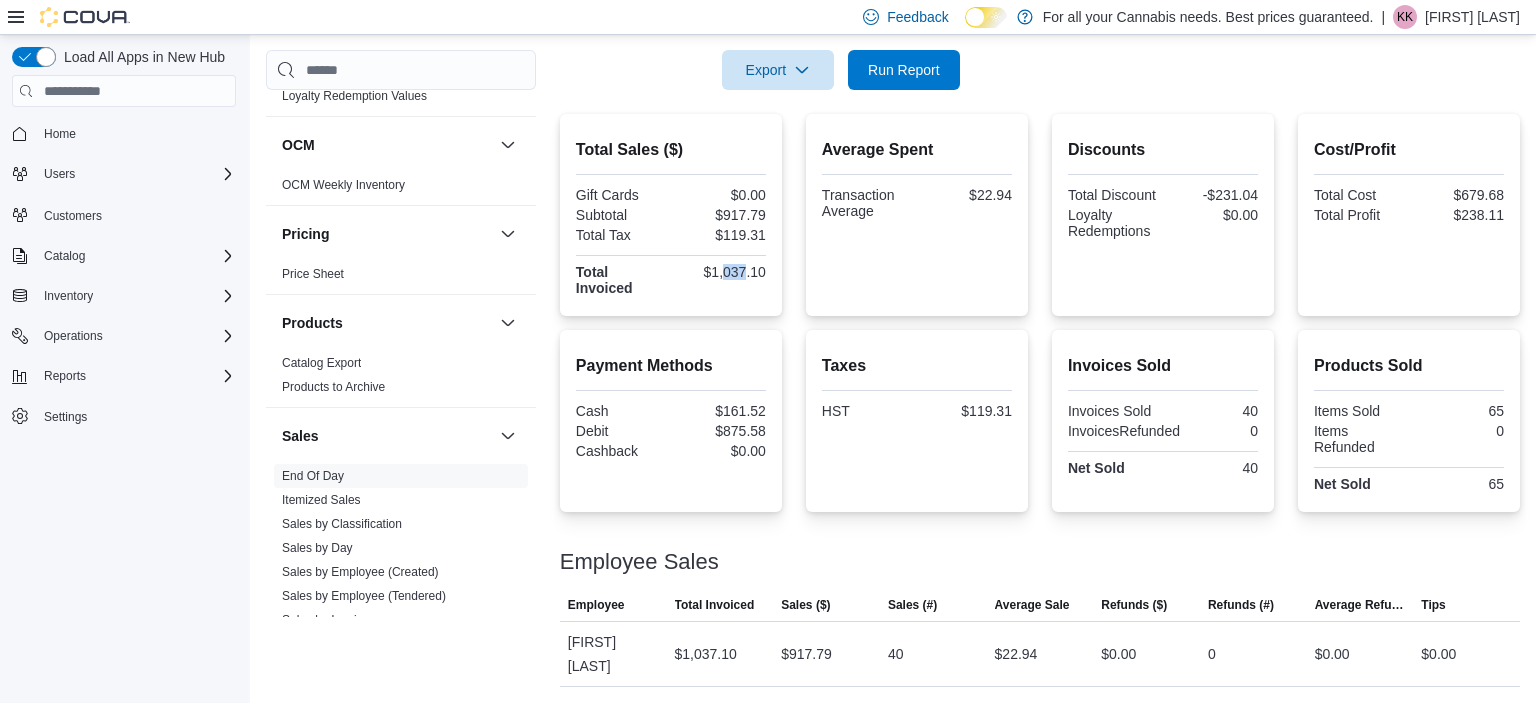click on "$1,037.10" at bounding box center (720, 272) 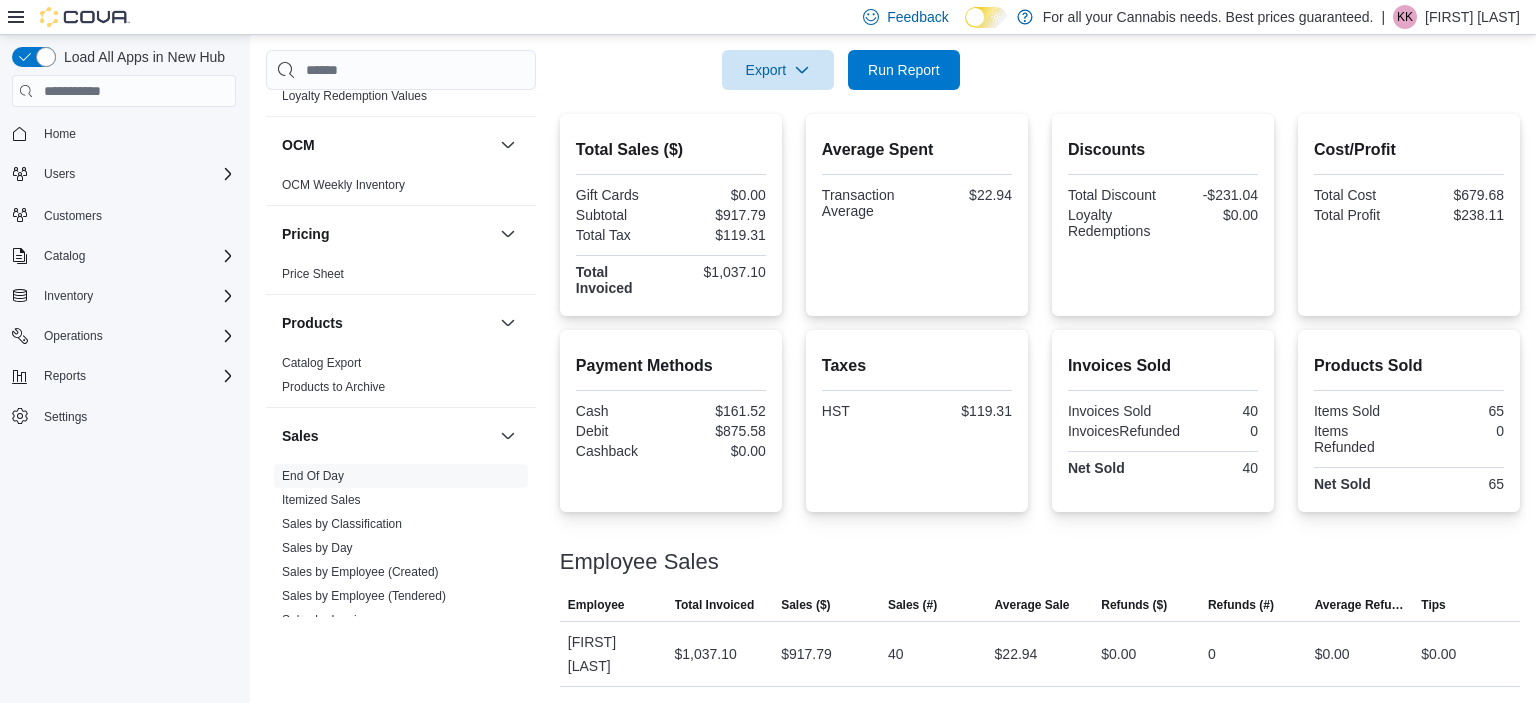 click on "$1,037.10" at bounding box center (720, 272) 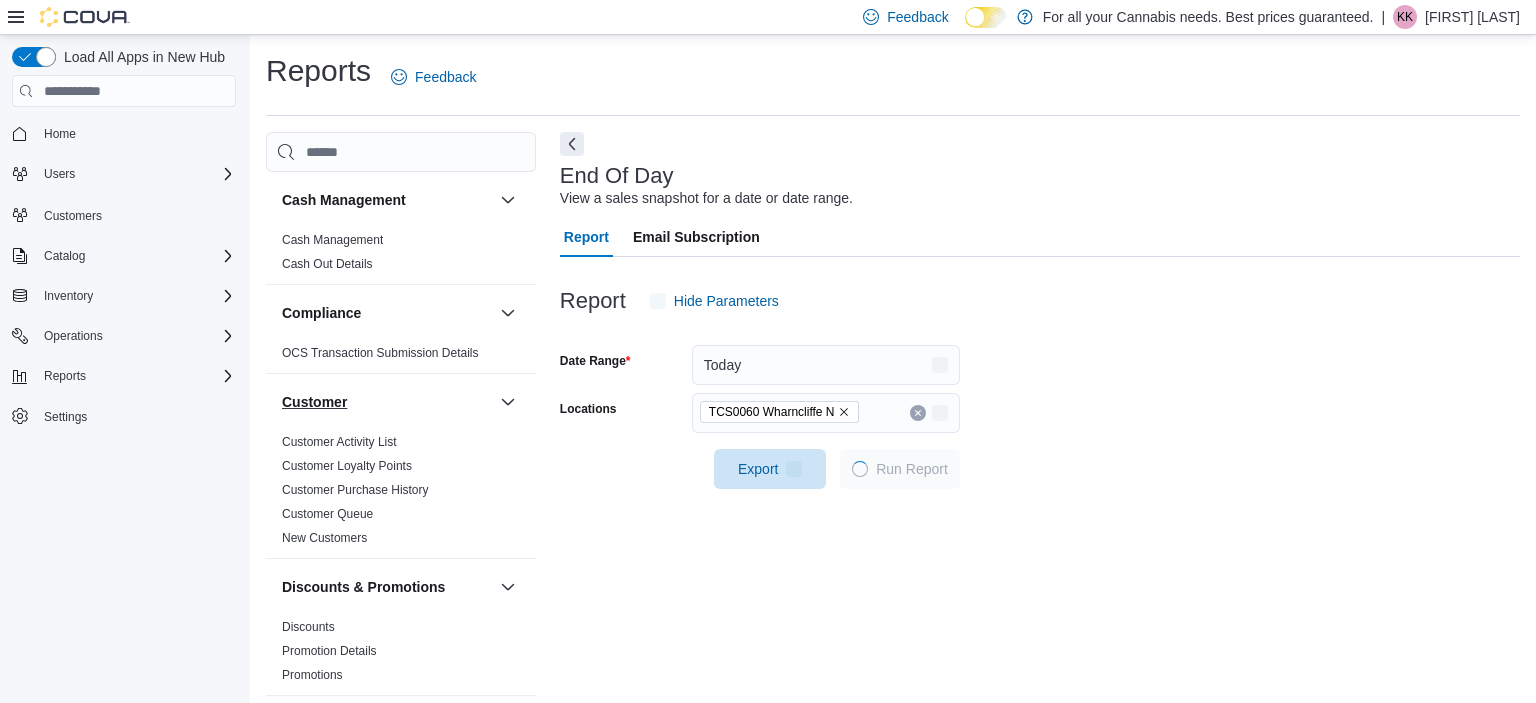 scroll, scrollTop: 4, scrollLeft: 0, axis: vertical 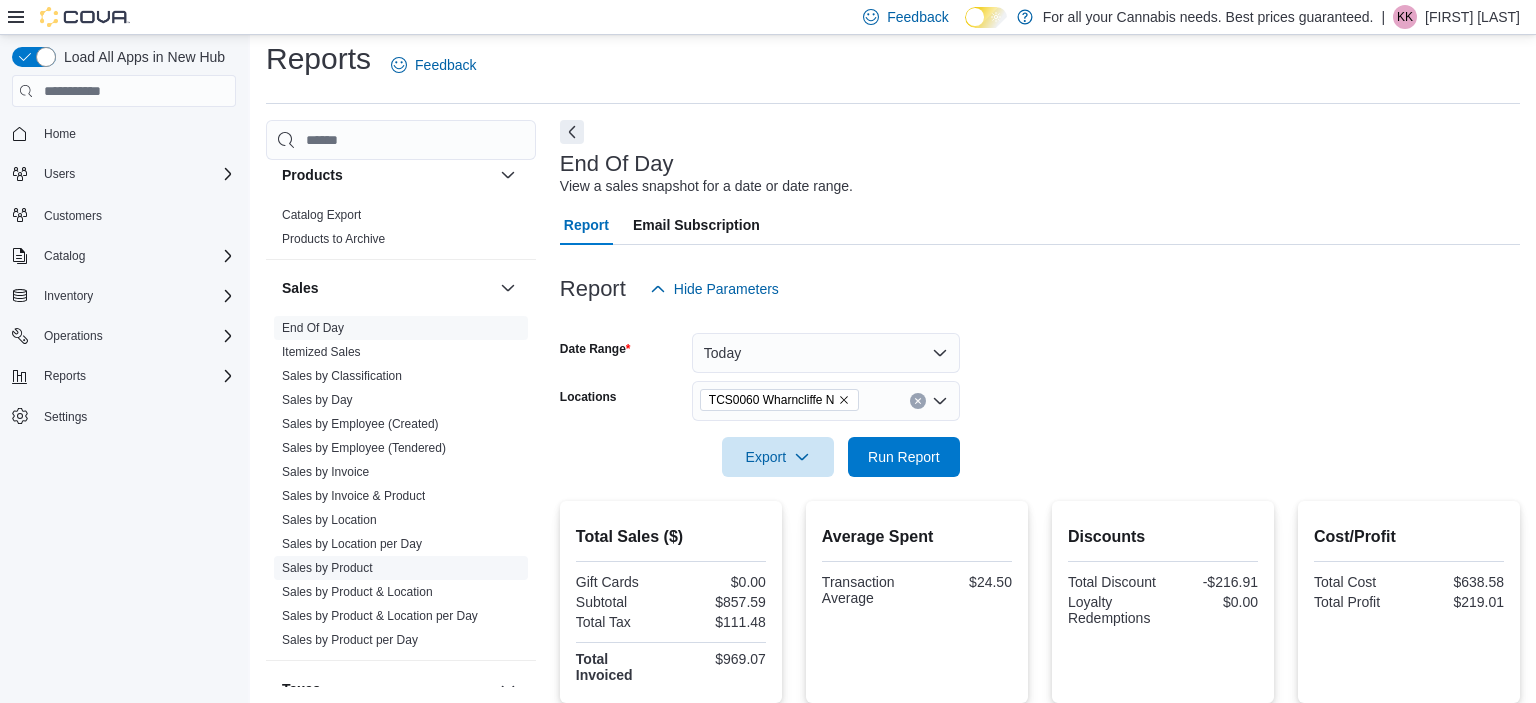click on "Sales by Product" at bounding box center (327, 568) 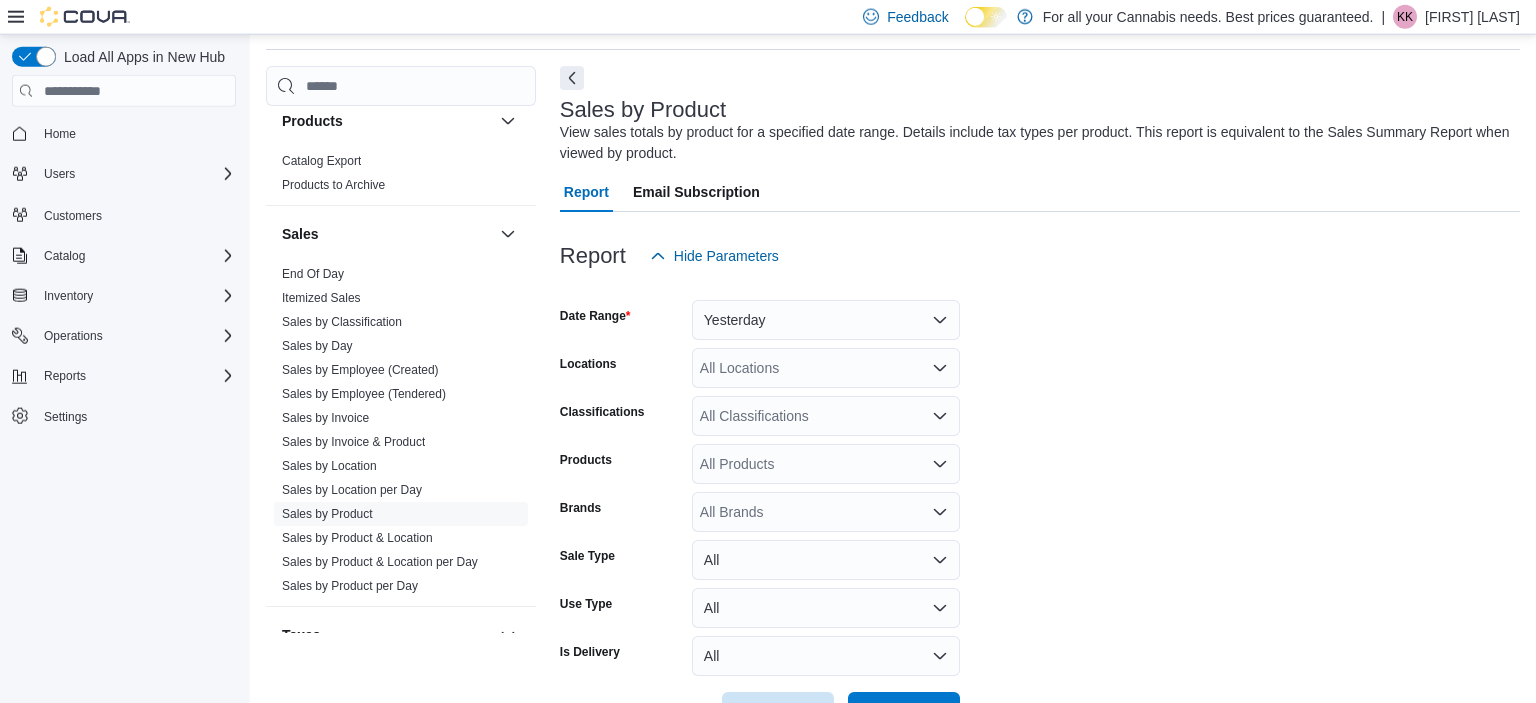scroll, scrollTop: 67, scrollLeft: 0, axis: vertical 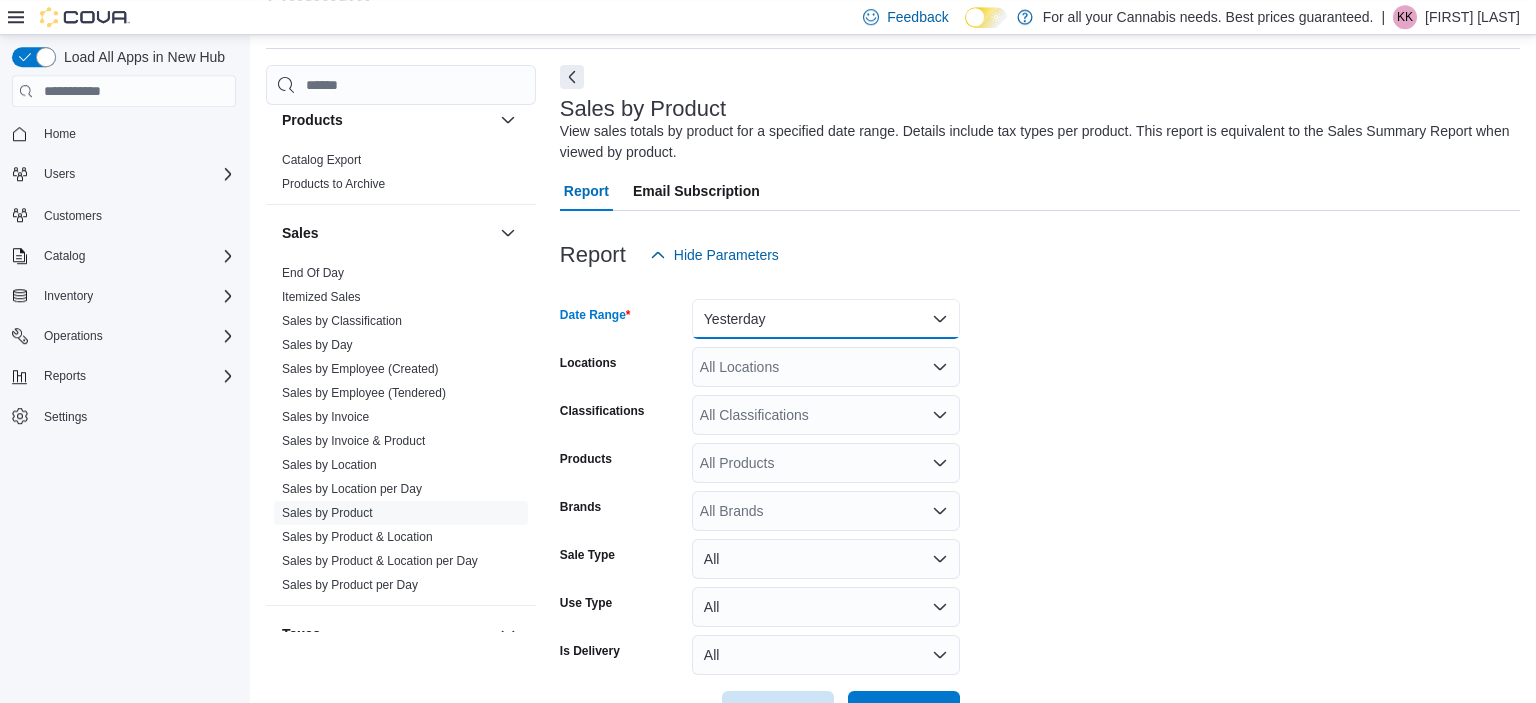 click on "Yesterday" at bounding box center (826, 319) 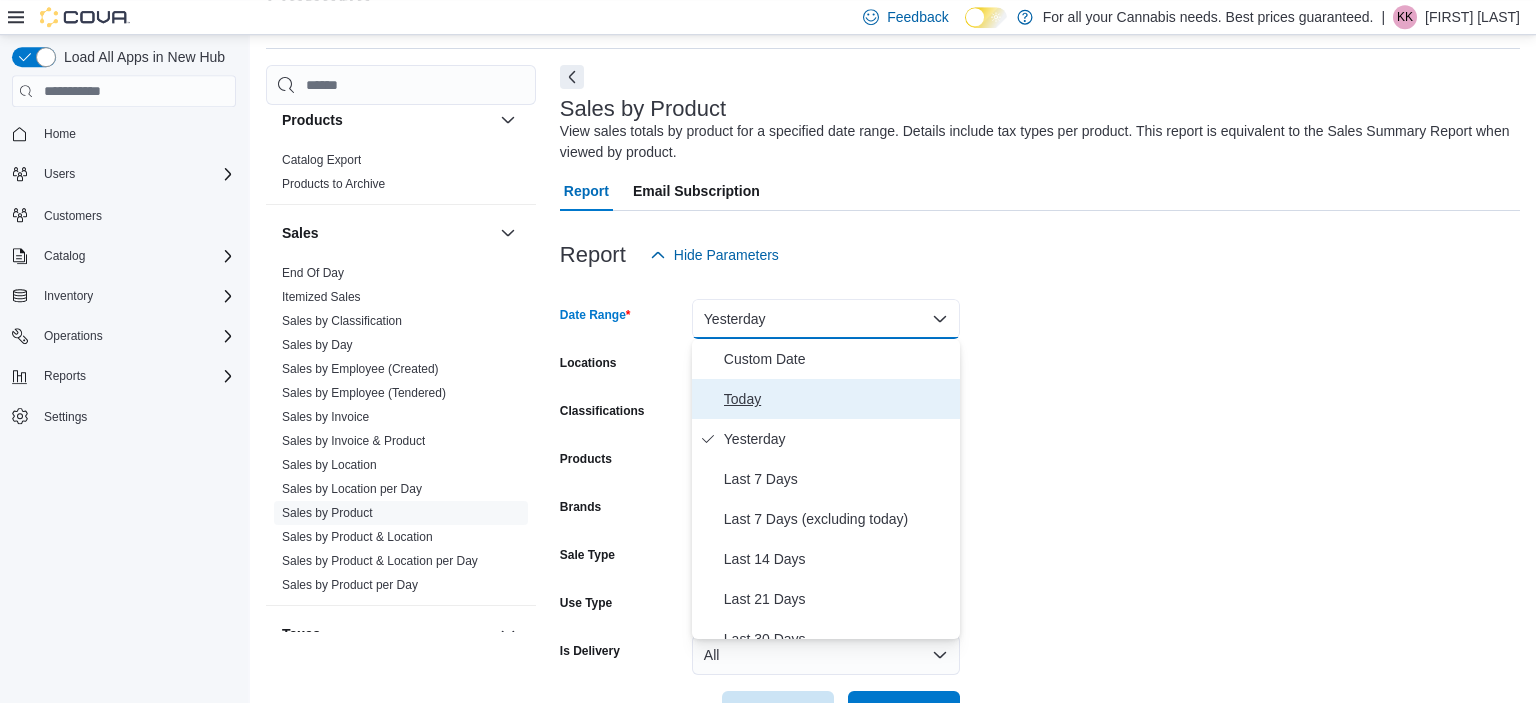 click on "Today" at bounding box center (838, 399) 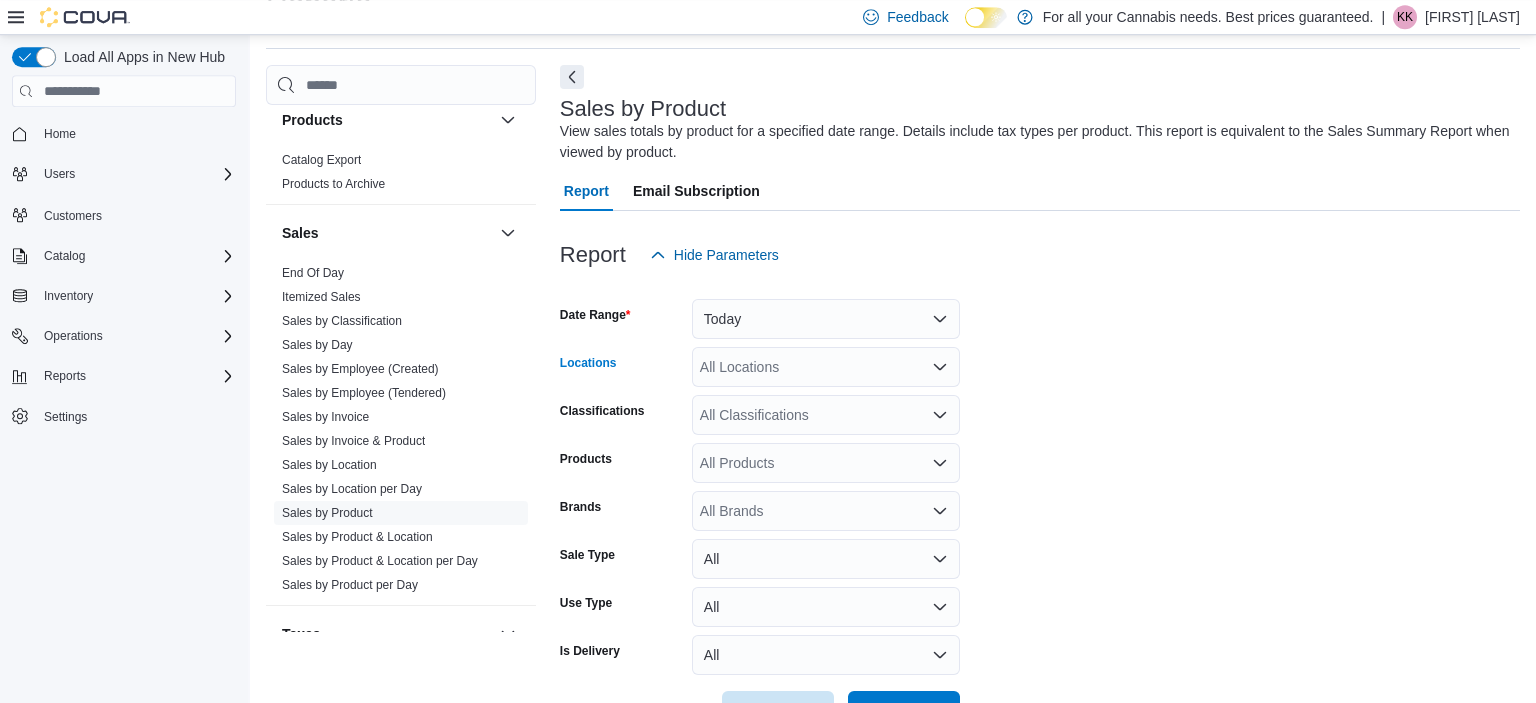 click on "All Locations" at bounding box center [826, 367] 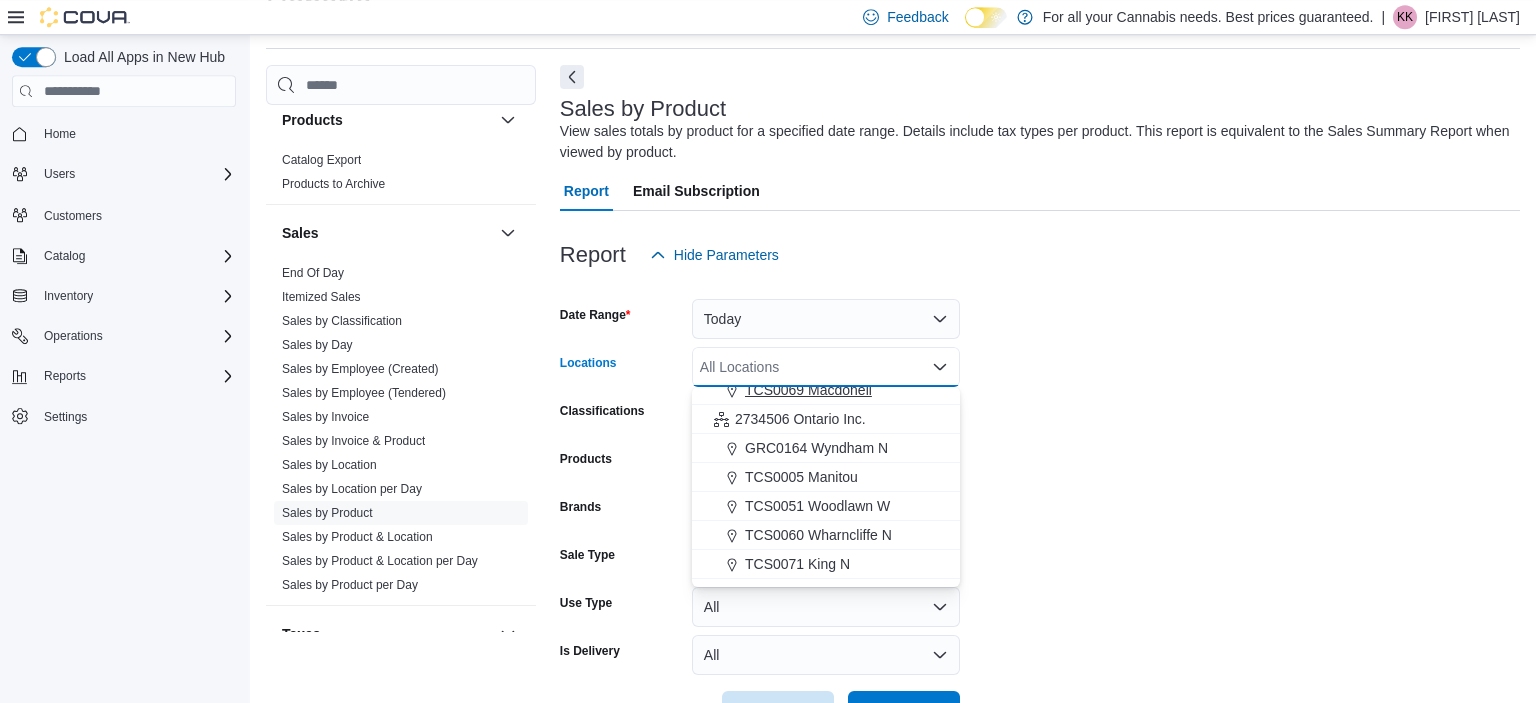 scroll, scrollTop: 128, scrollLeft: 0, axis: vertical 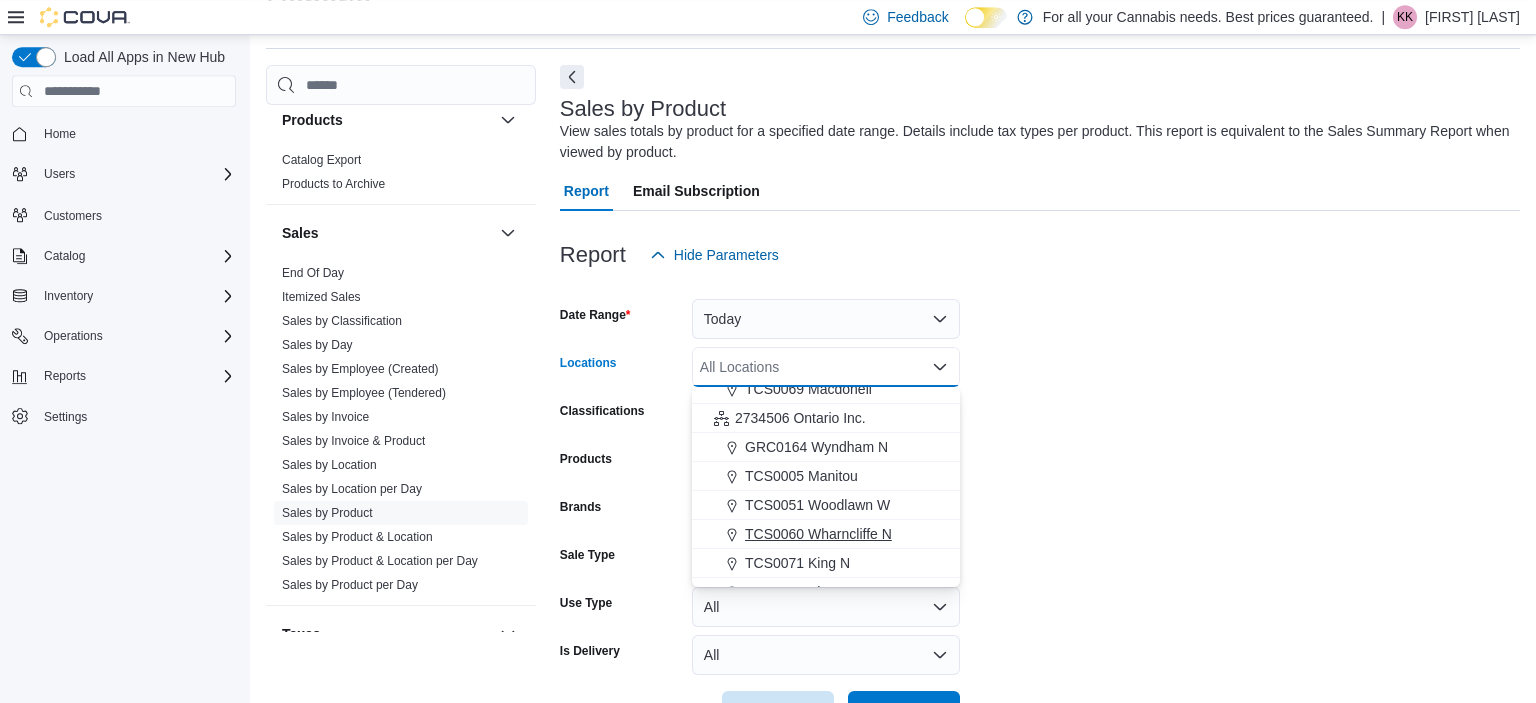 click on "TCS0060 Wharncliffe N" at bounding box center [818, 534] 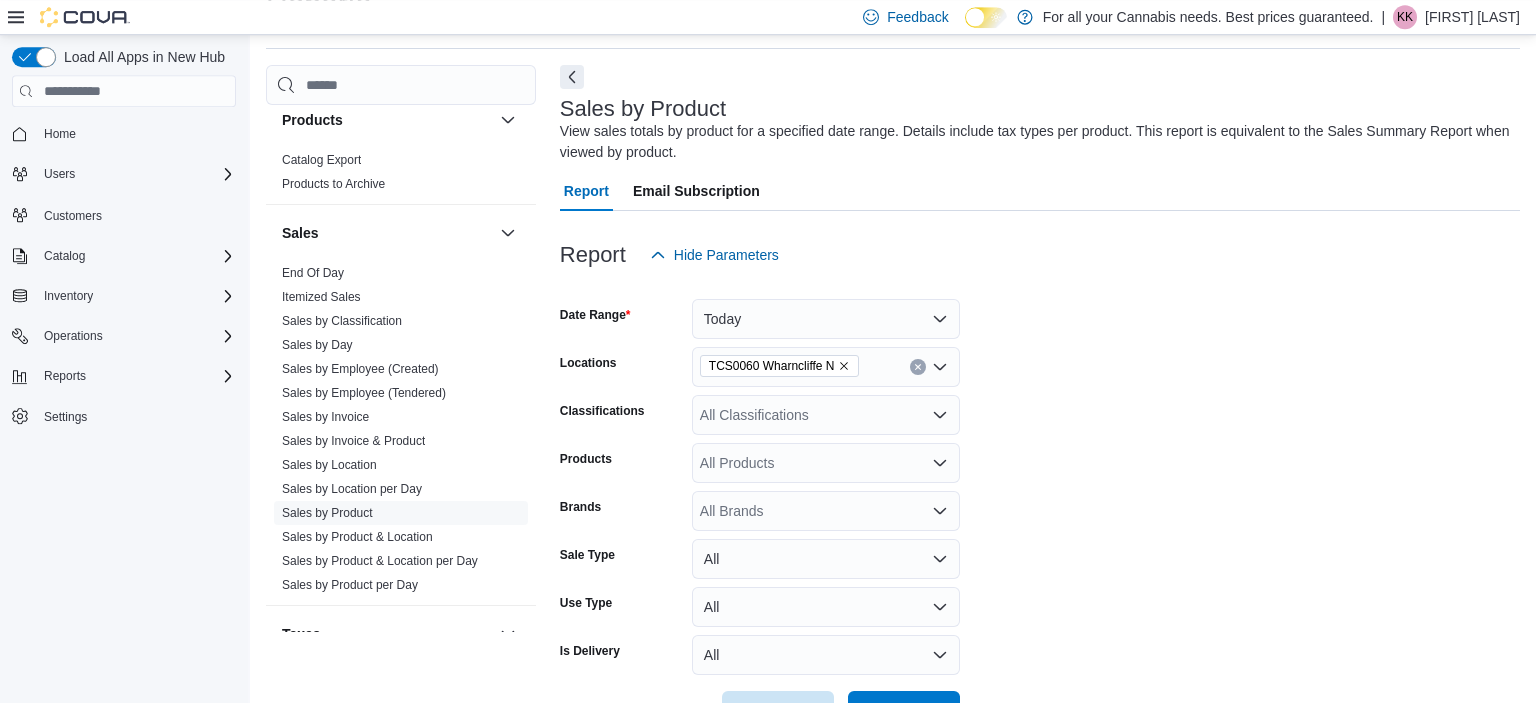 click on "Date Range Today Locations TCS0060 Wharncliffe N Classifications All Classifications Products All Products Brands All Brands Sale Type All Use Type All Is Delivery All Export  Run Report" at bounding box center (1040, 503) 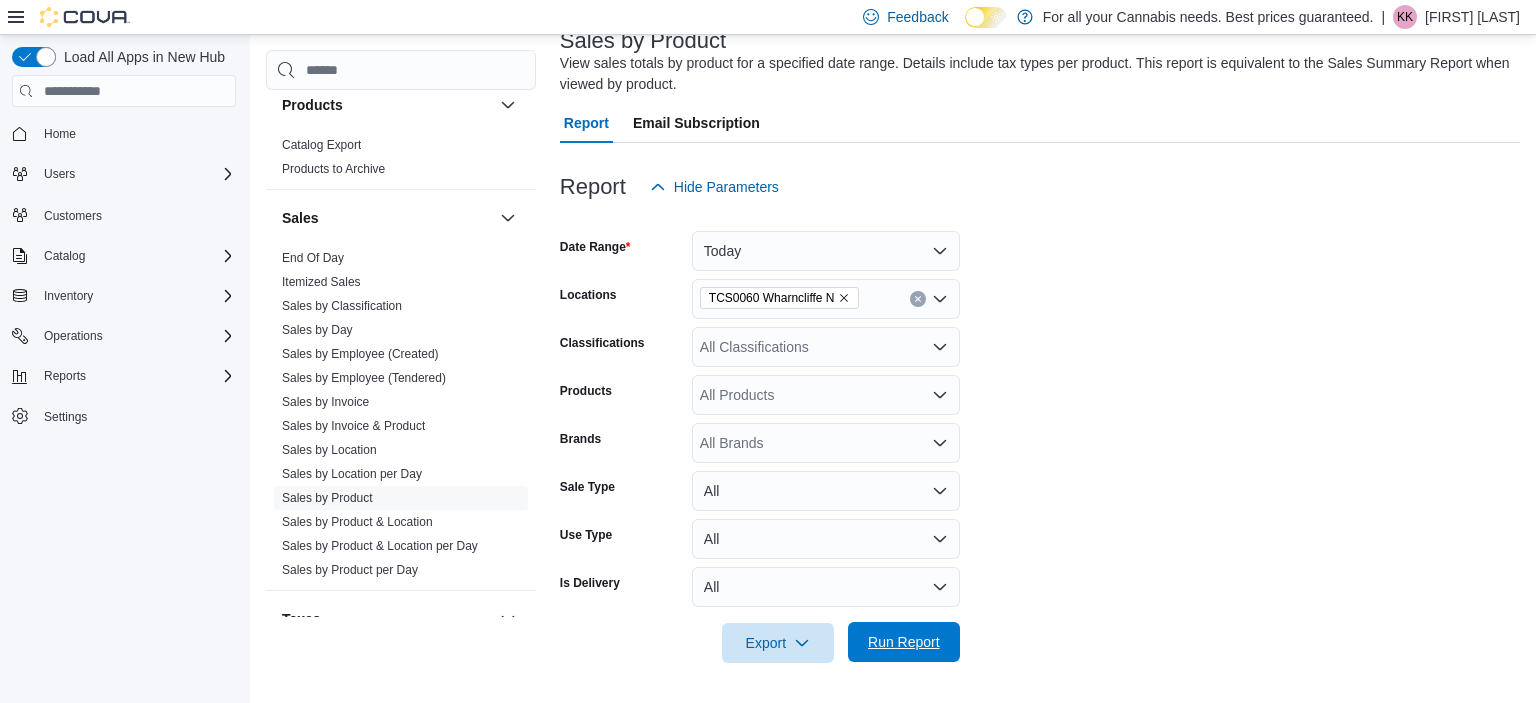 click on "Run Report" at bounding box center [904, 642] 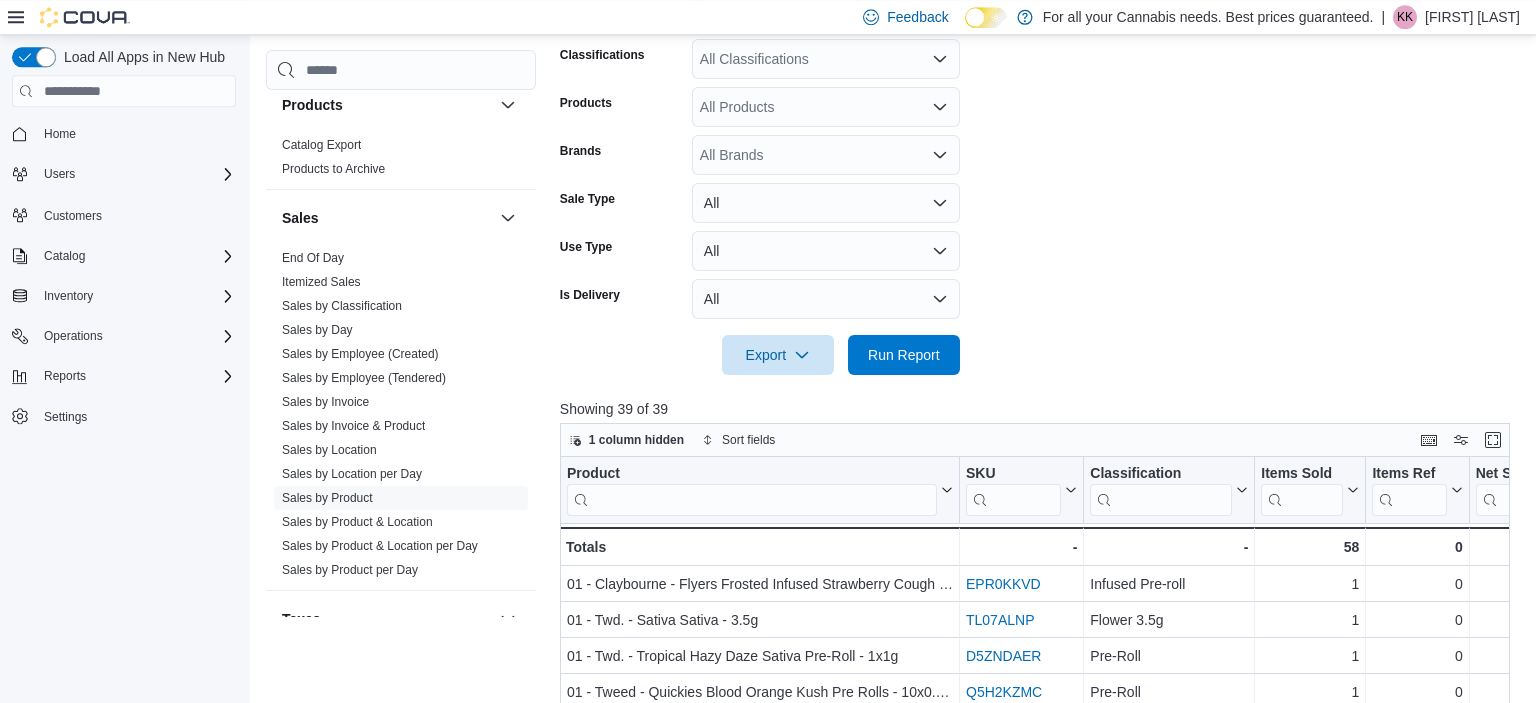 scroll, scrollTop: 424, scrollLeft: 0, axis: vertical 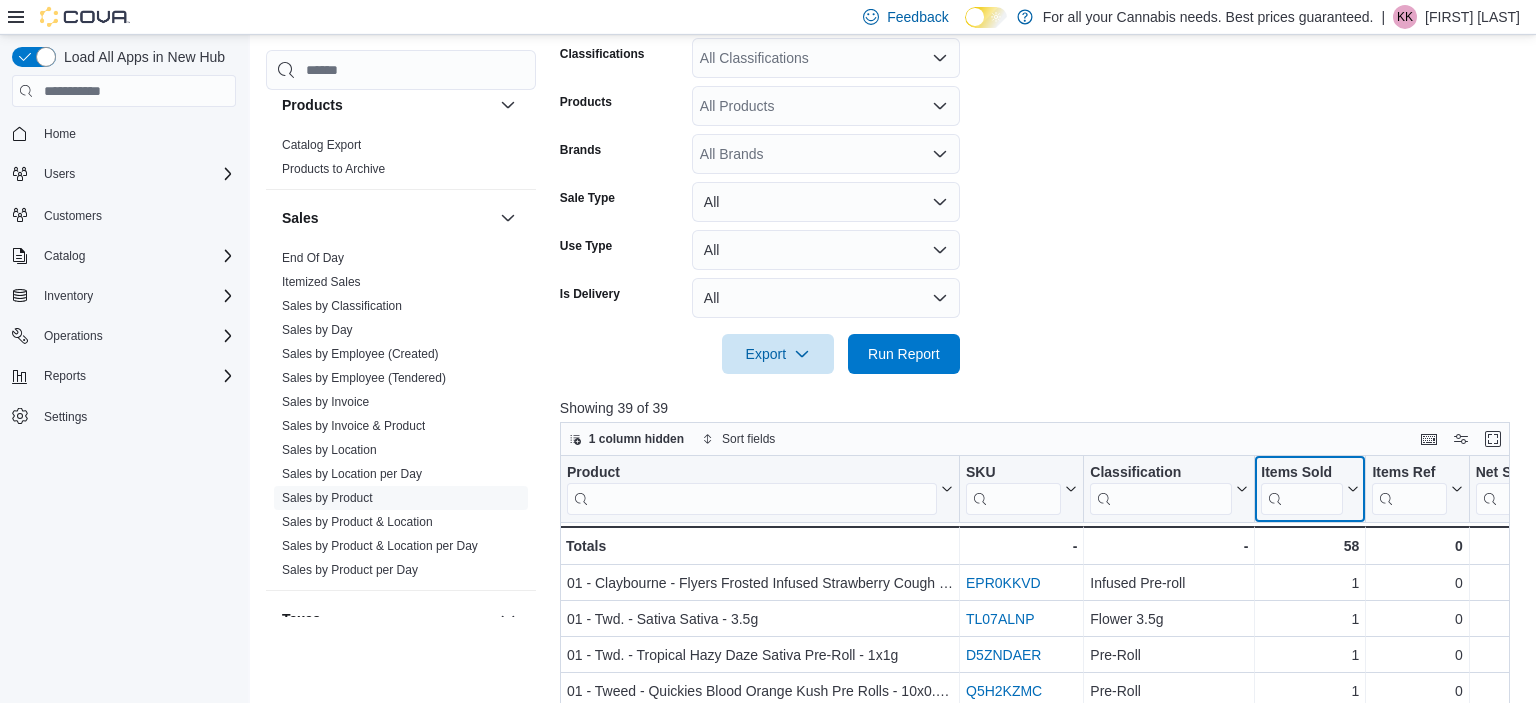 click on "Items Sold" at bounding box center (1310, 489) 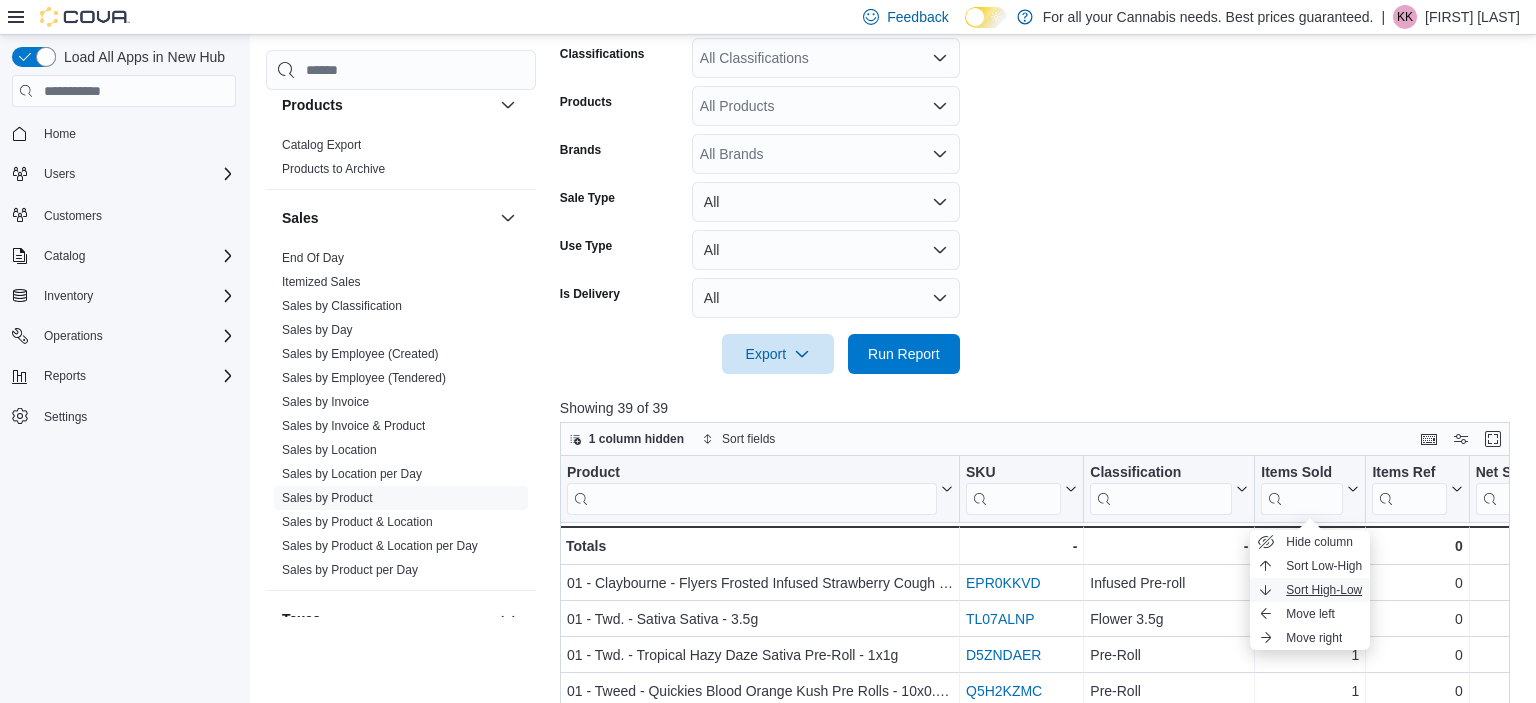 click on "Sort High-Low" at bounding box center [1324, 590] 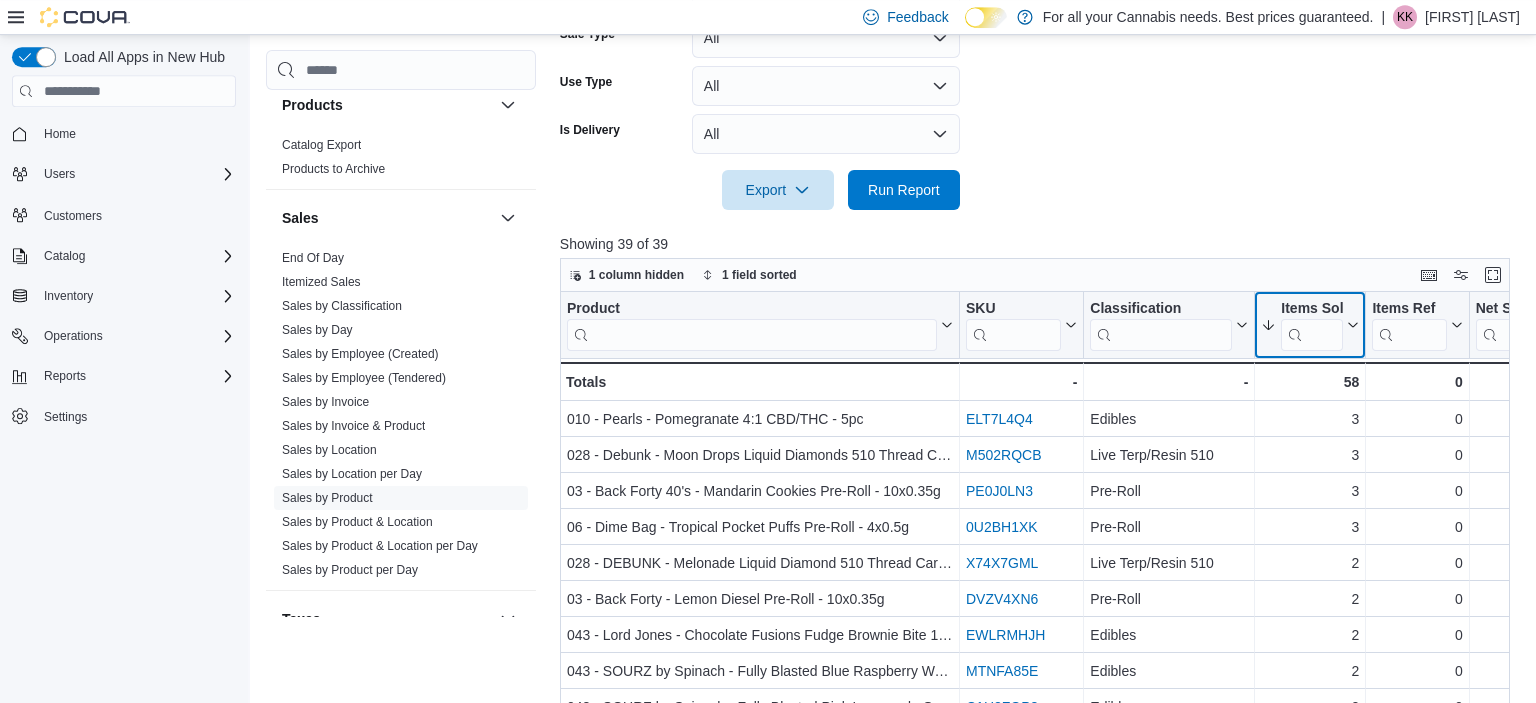 scroll, scrollTop: 595, scrollLeft: 0, axis: vertical 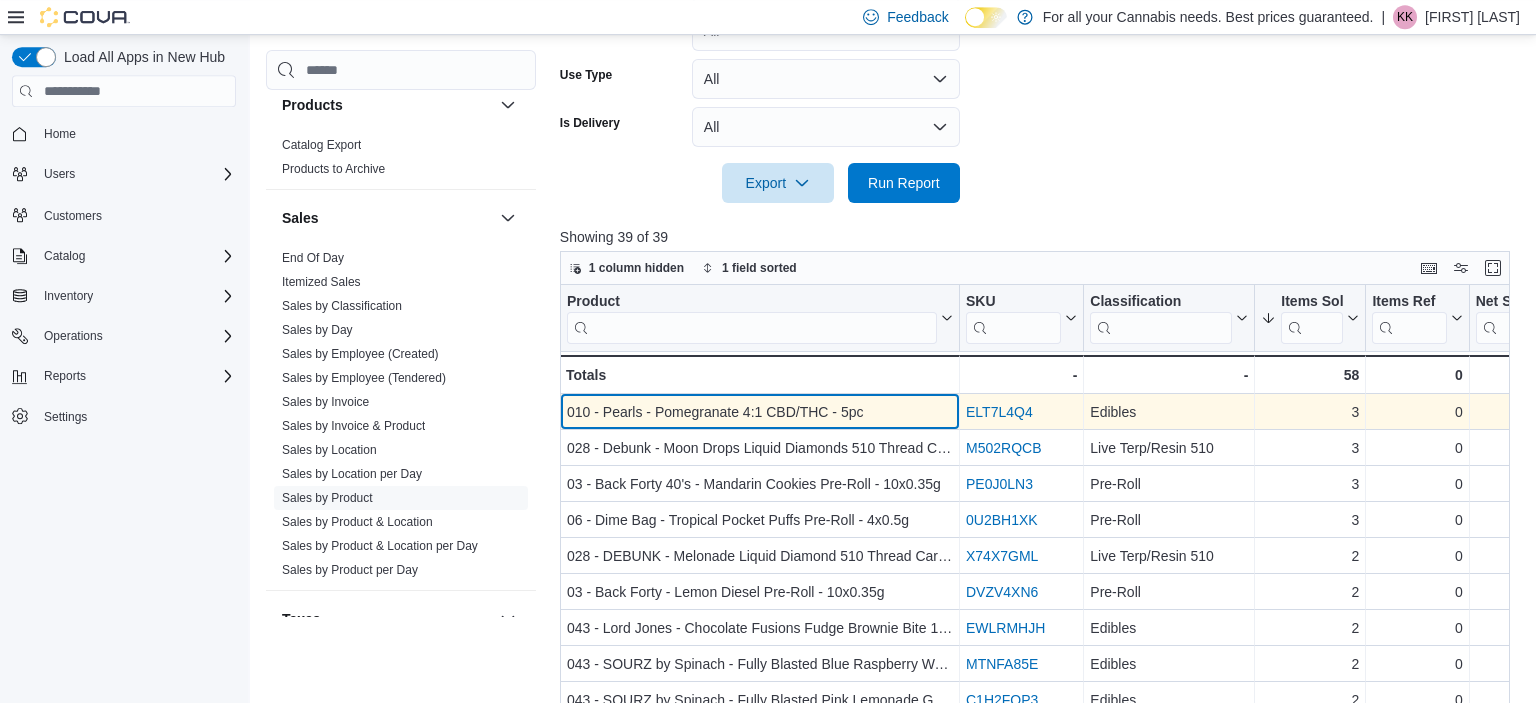 click on "010 - Pearls - Pomegranate 4:1 CBD/THC - 5pc" at bounding box center (760, 412) 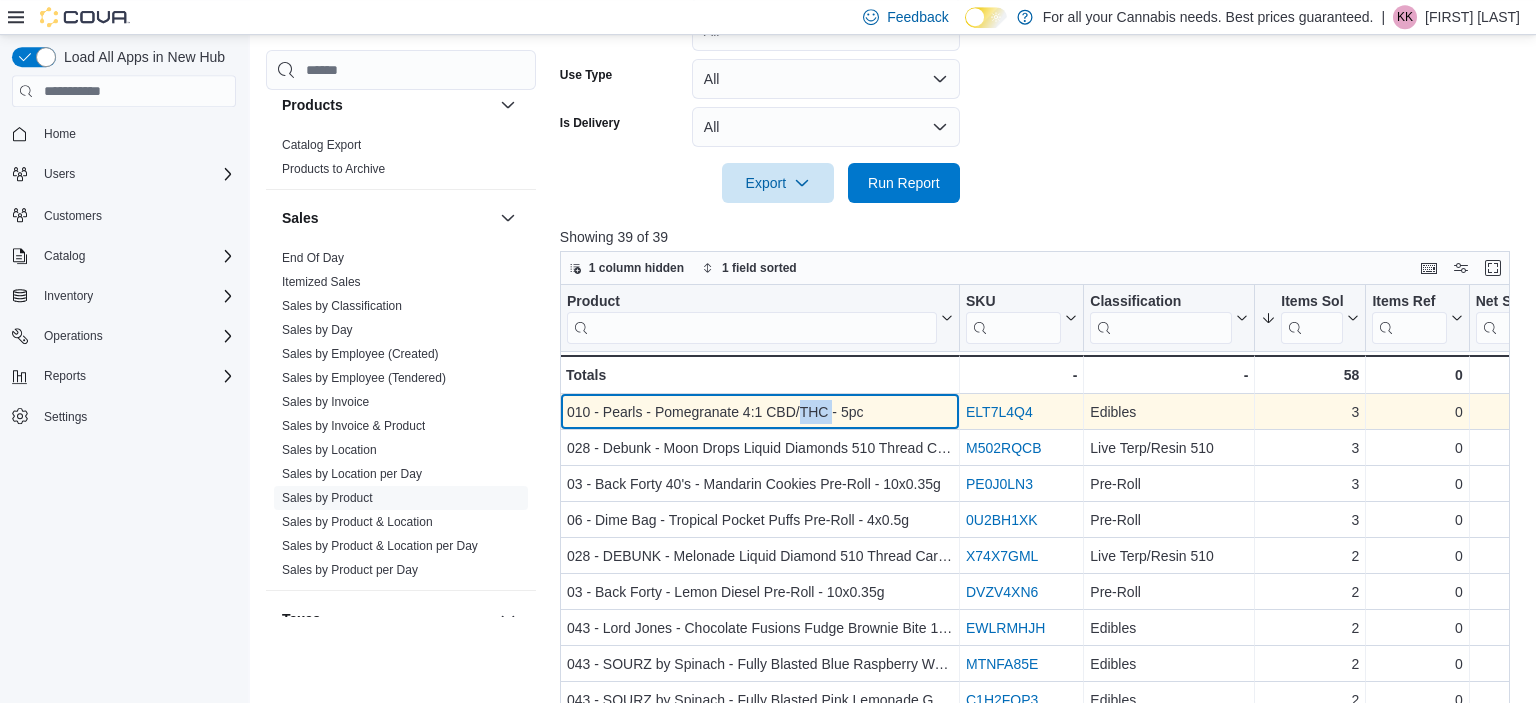 click on "010 - Pearls - Pomegranate 4:1 CBD/THC - 5pc" at bounding box center [760, 412] 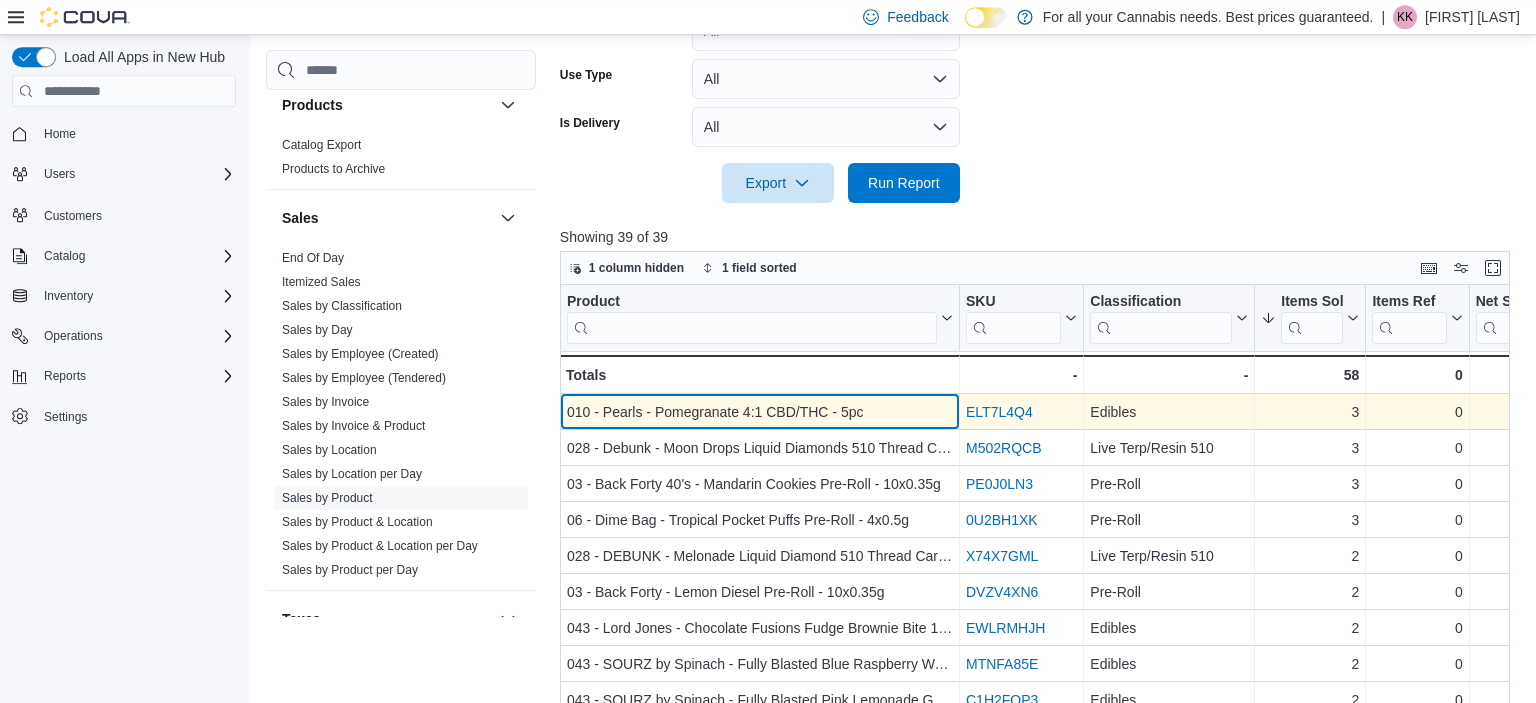 click on "010 - Pearls - Pomegranate 4:1 CBD/THC - 5pc" at bounding box center (760, 412) 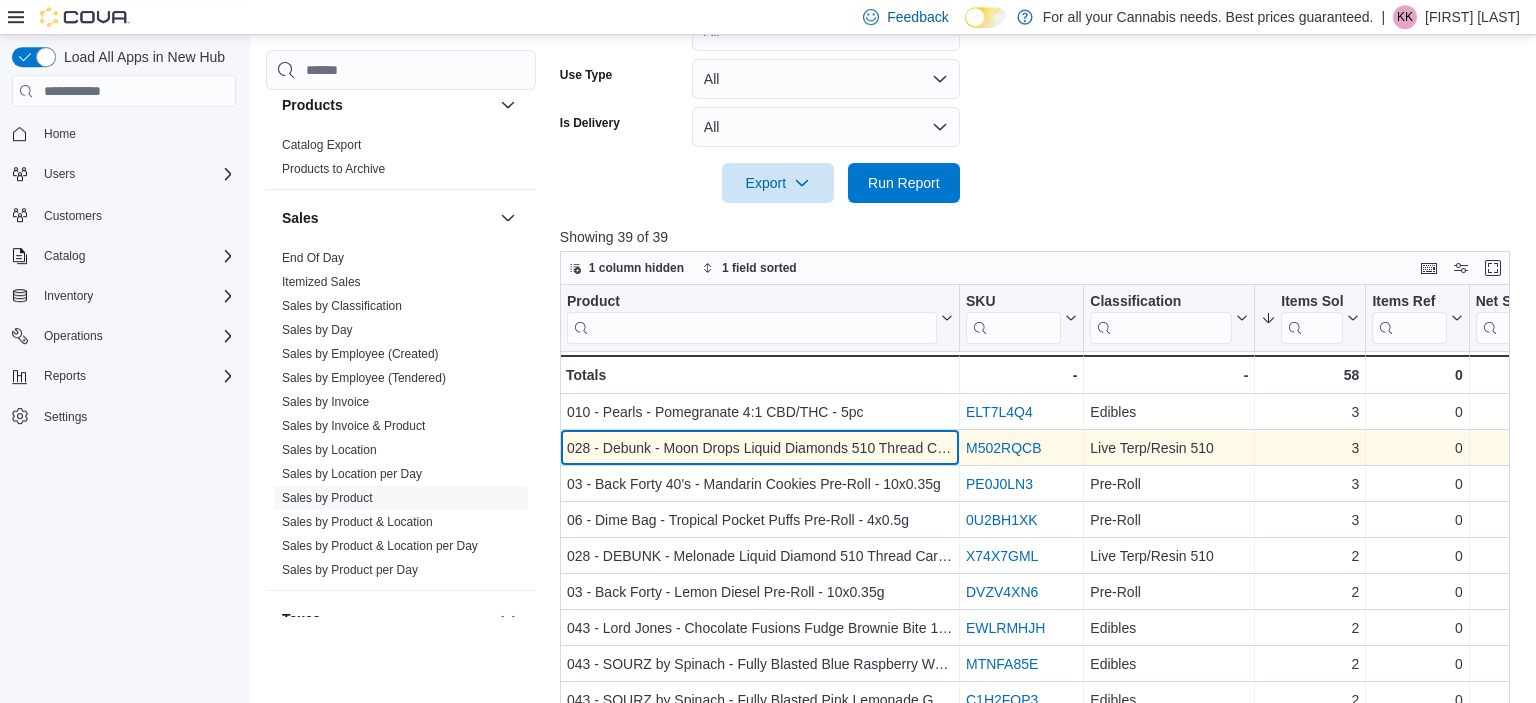 click on "028 - Debunk - Moon Drops Liquid Diamonds 510 Thread Cartridge - 1g" at bounding box center [760, 448] 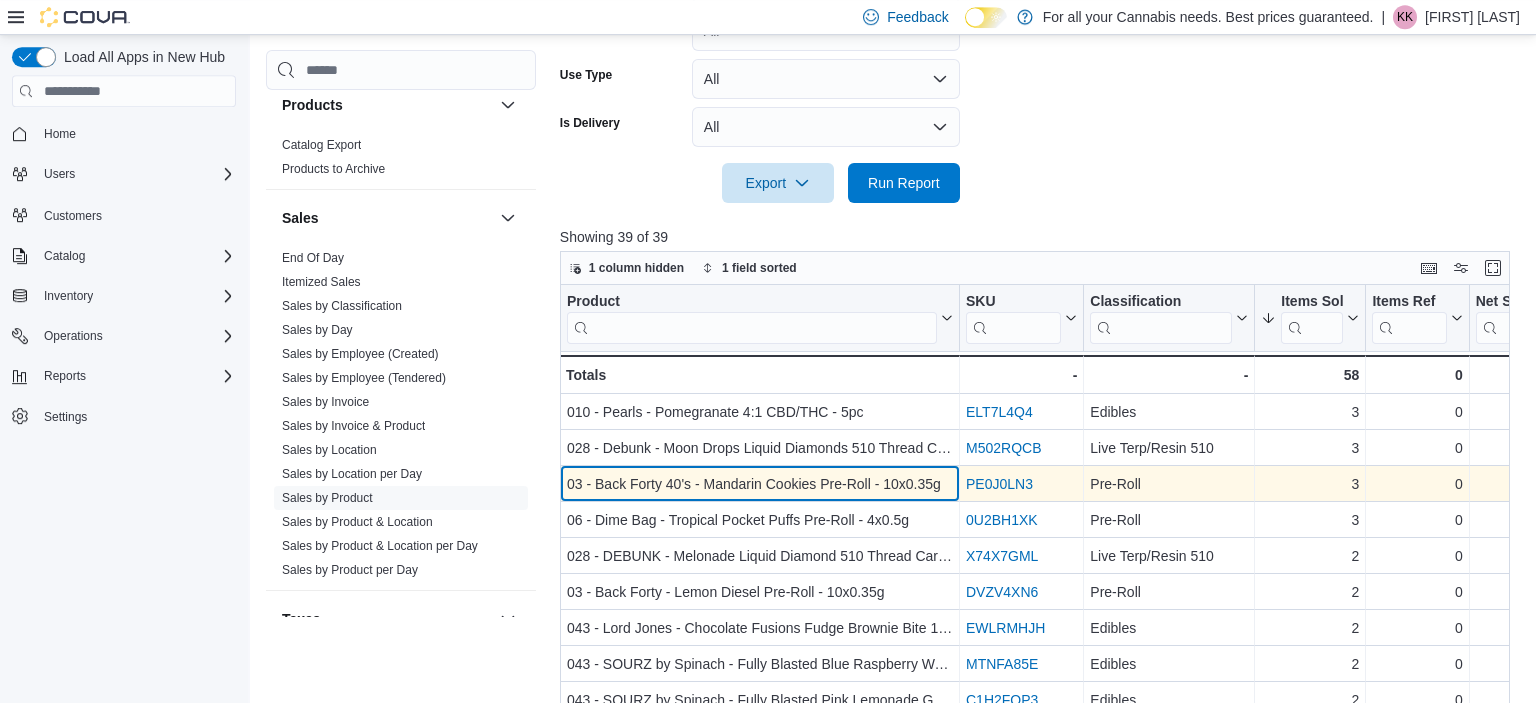 click on "03 - Back Forty 40's - Mandarin Cookies Pre-Roll - 10x0.35g" at bounding box center [760, 484] 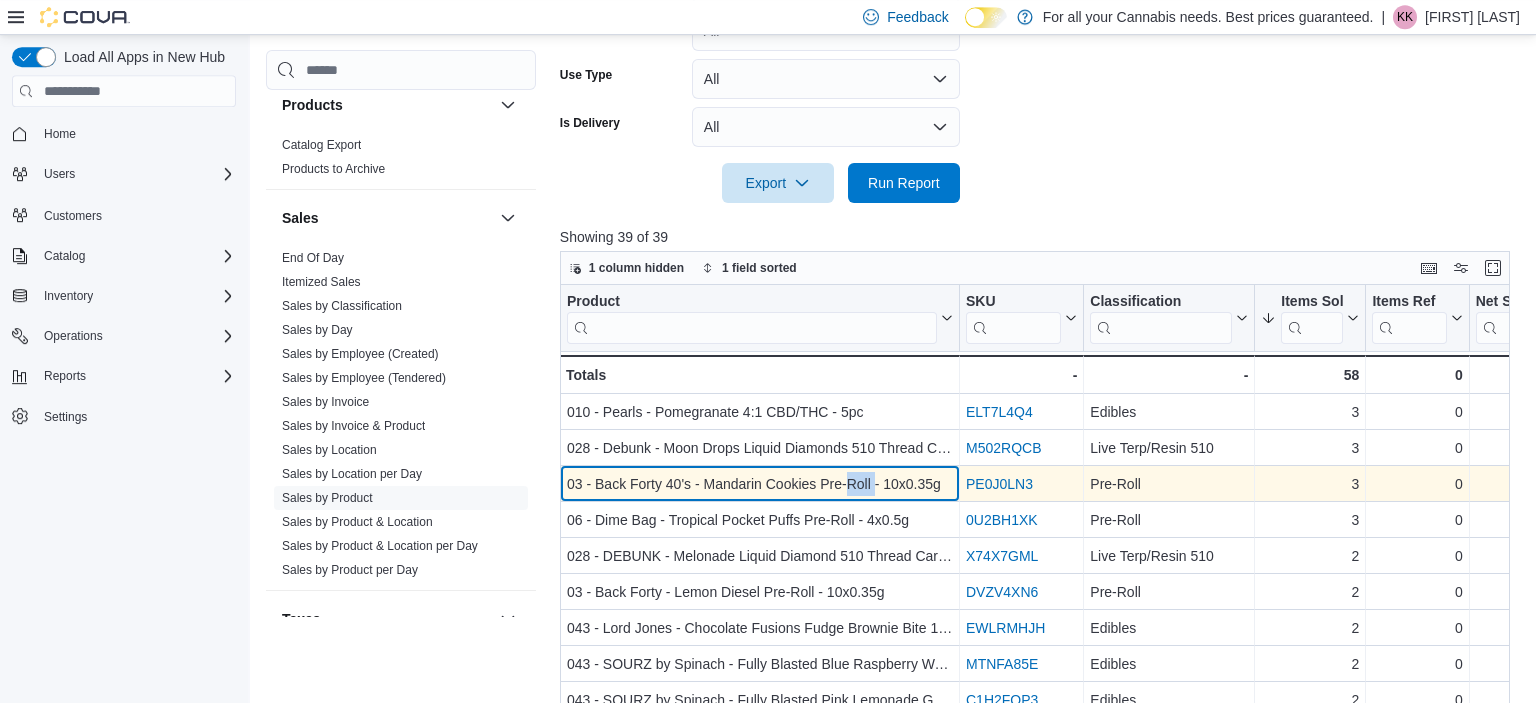 click on "03 - Back Forty 40's - Mandarin Cookies Pre-Roll - 10x0.35g" at bounding box center [760, 484] 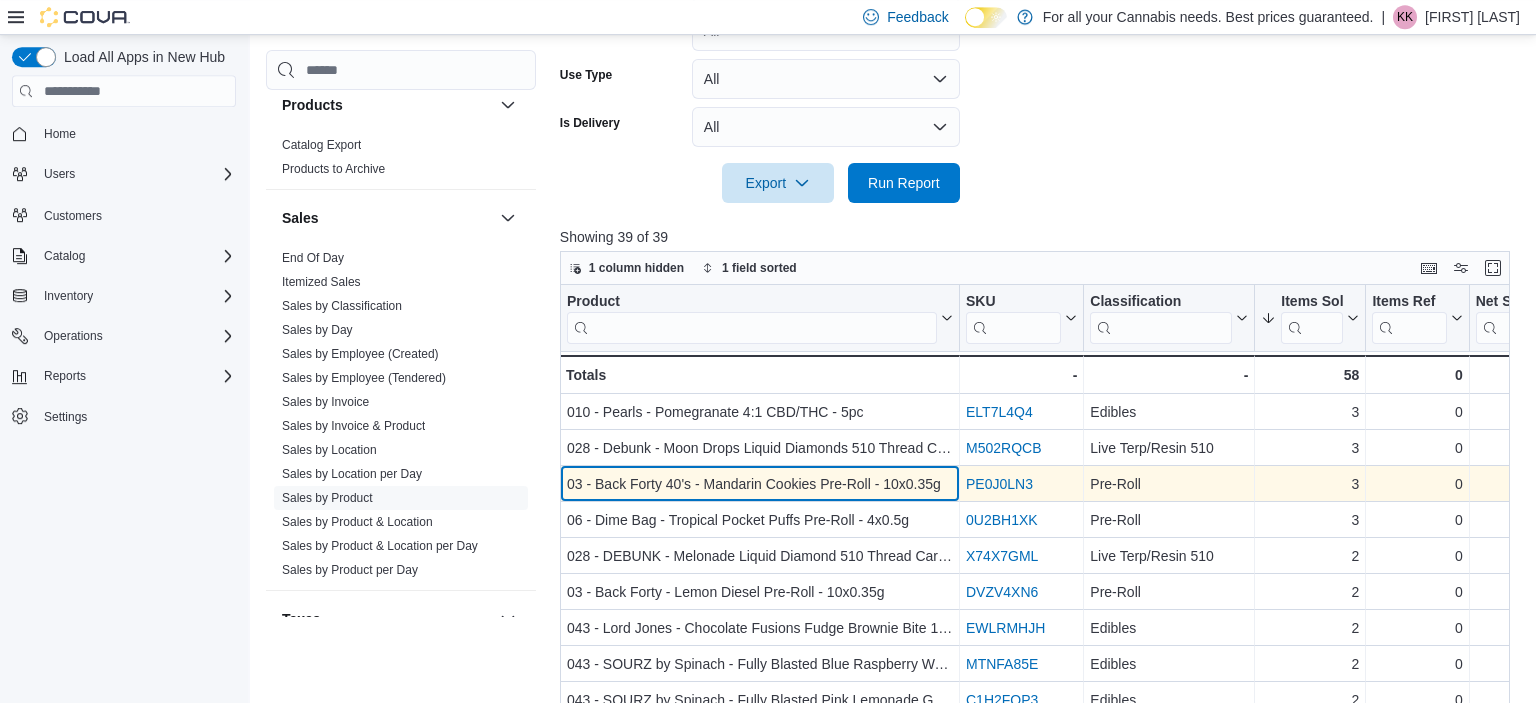 click on "03 - Back Forty 40's - Mandarin Cookies Pre-Roll - 10x0.35g" at bounding box center [760, 484] 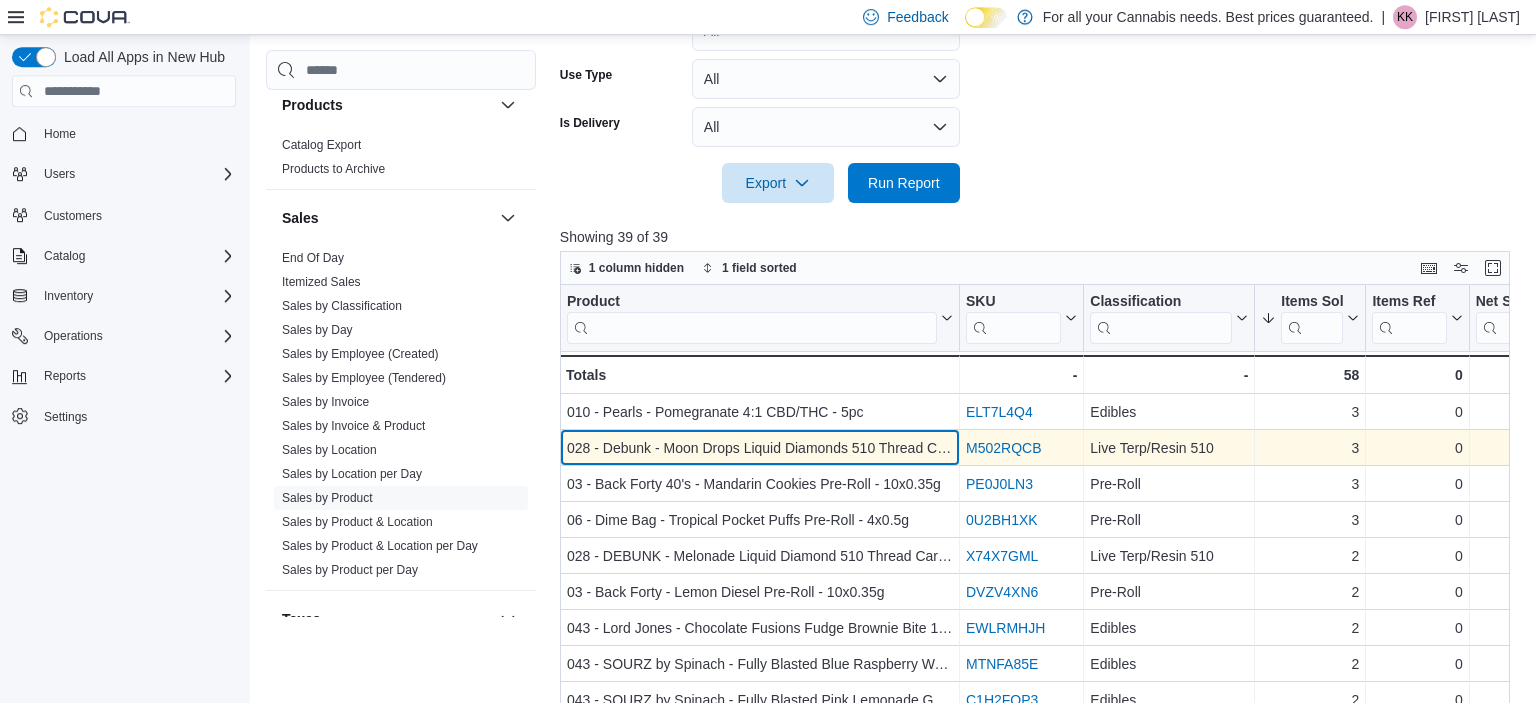 click on "028 - Debunk - Moon Drops Liquid Diamonds 510 Thread Cartridge - 1g" at bounding box center [760, 448] 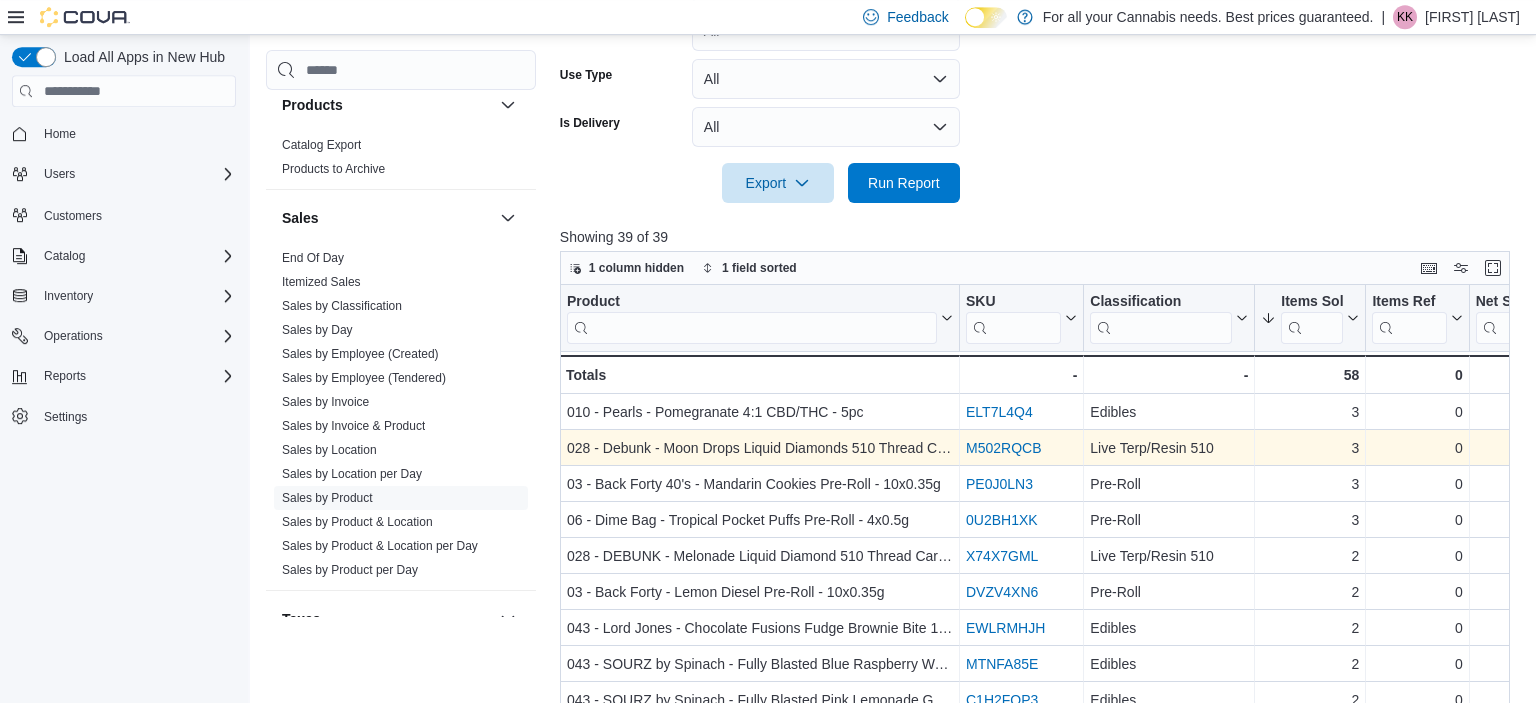 click on "M502RQCB" at bounding box center (1021, 448) 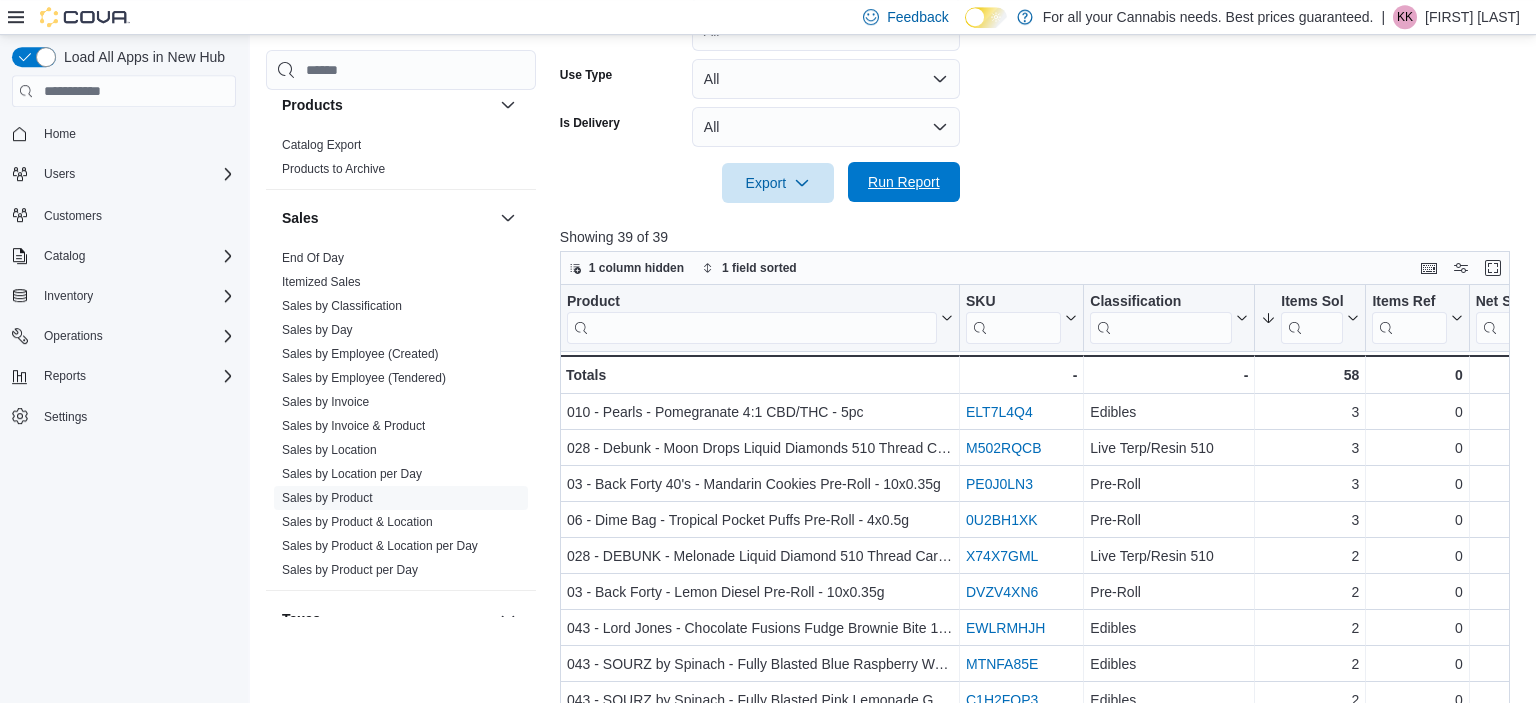 click on "Run Report" at bounding box center (904, 182) 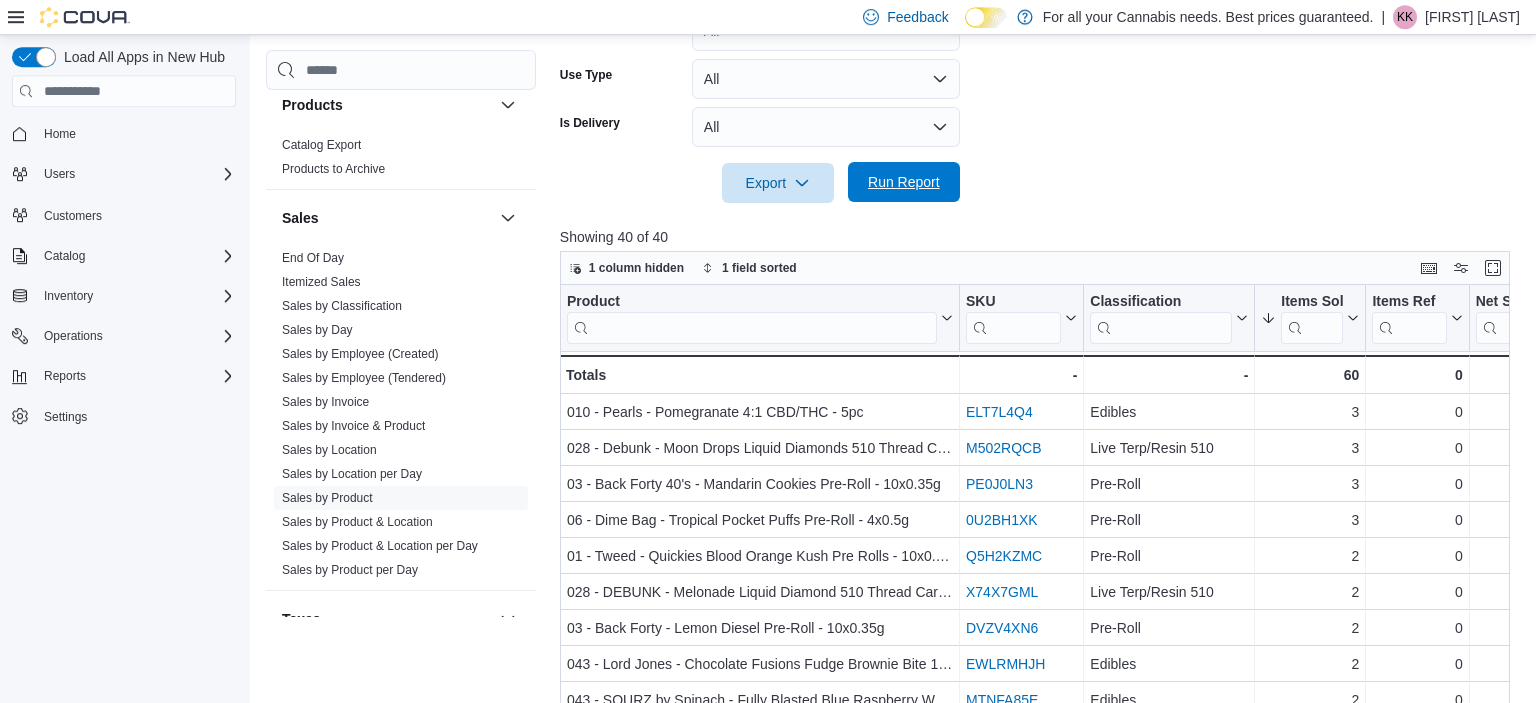 click on "Run Report" at bounding box center [904, 182] 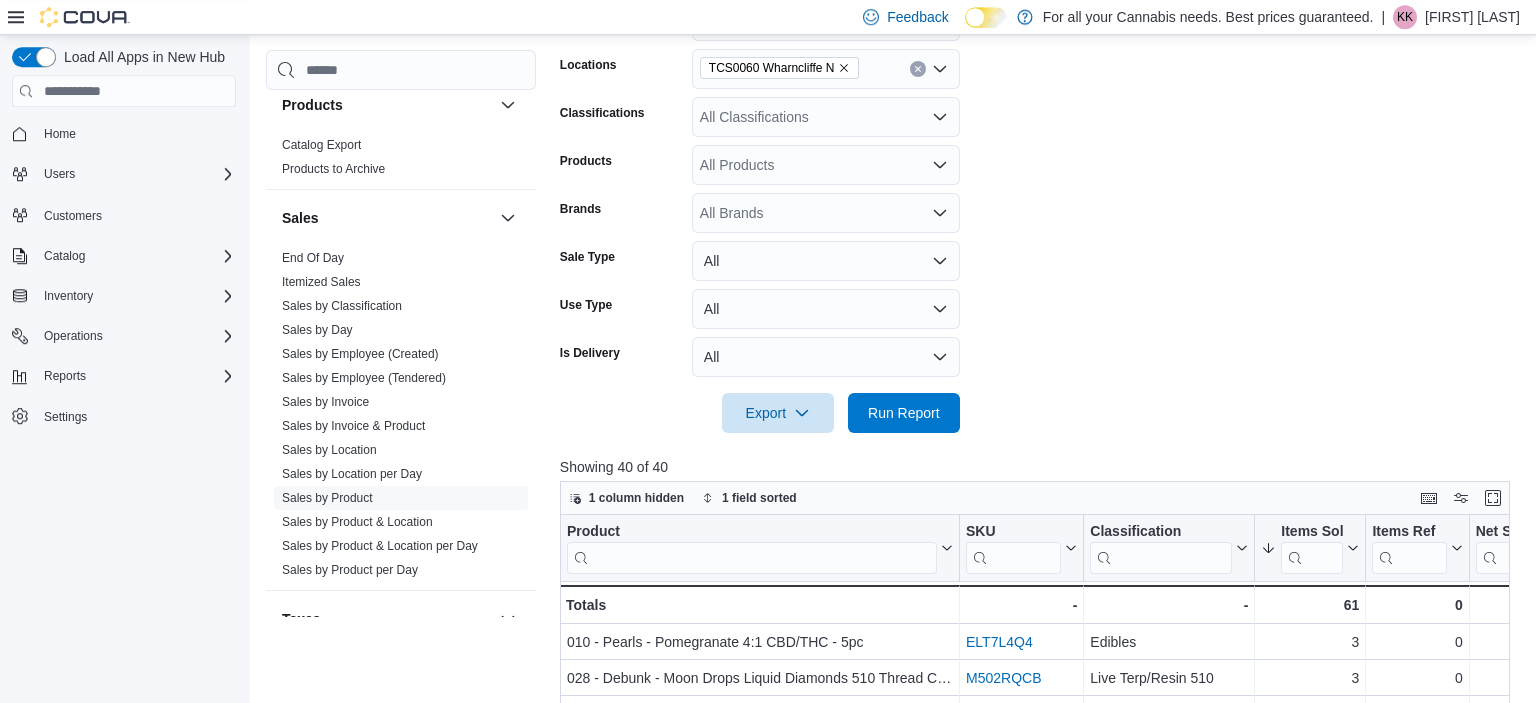 scroll, scrollTop: 364, scrollLeft: 0, axis: vertical 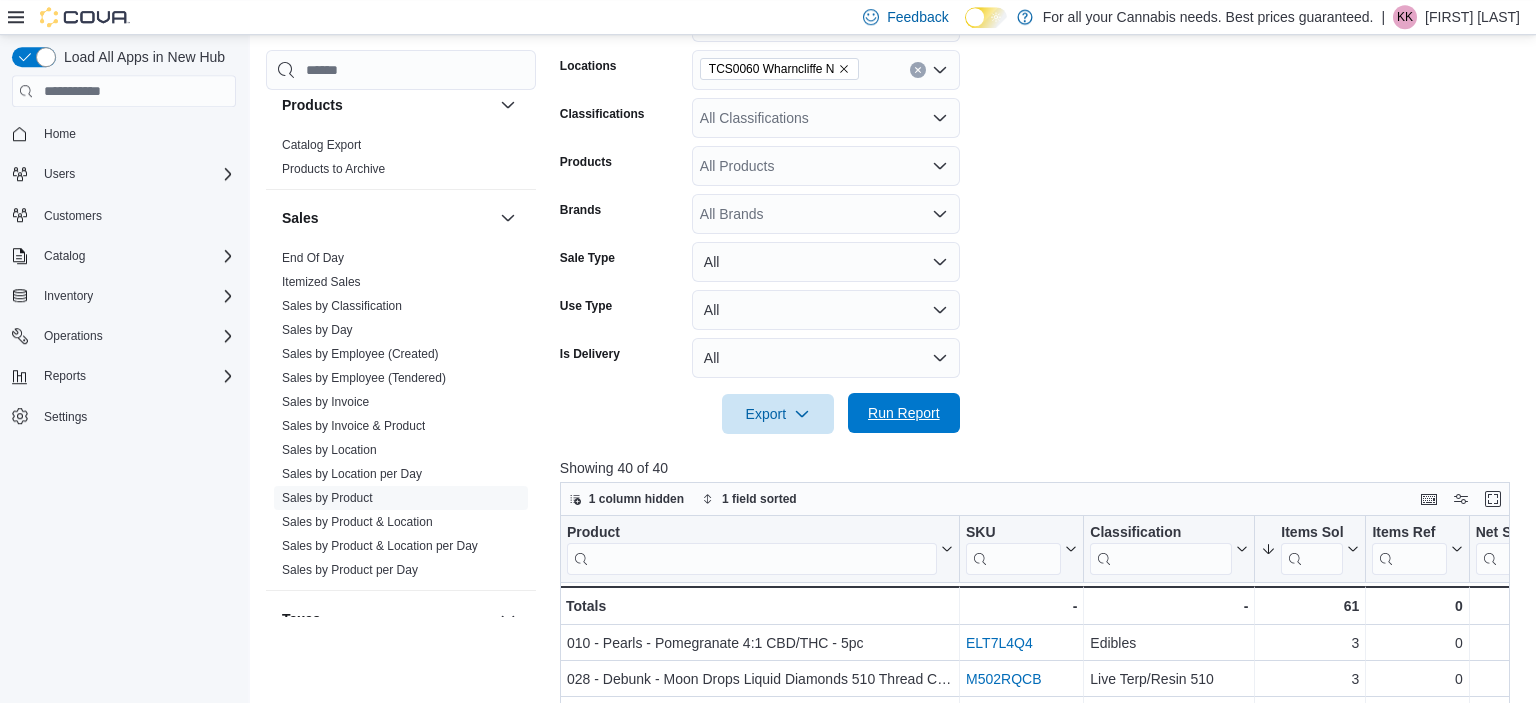 click on "Run Report" at bounding box center [904, 413] 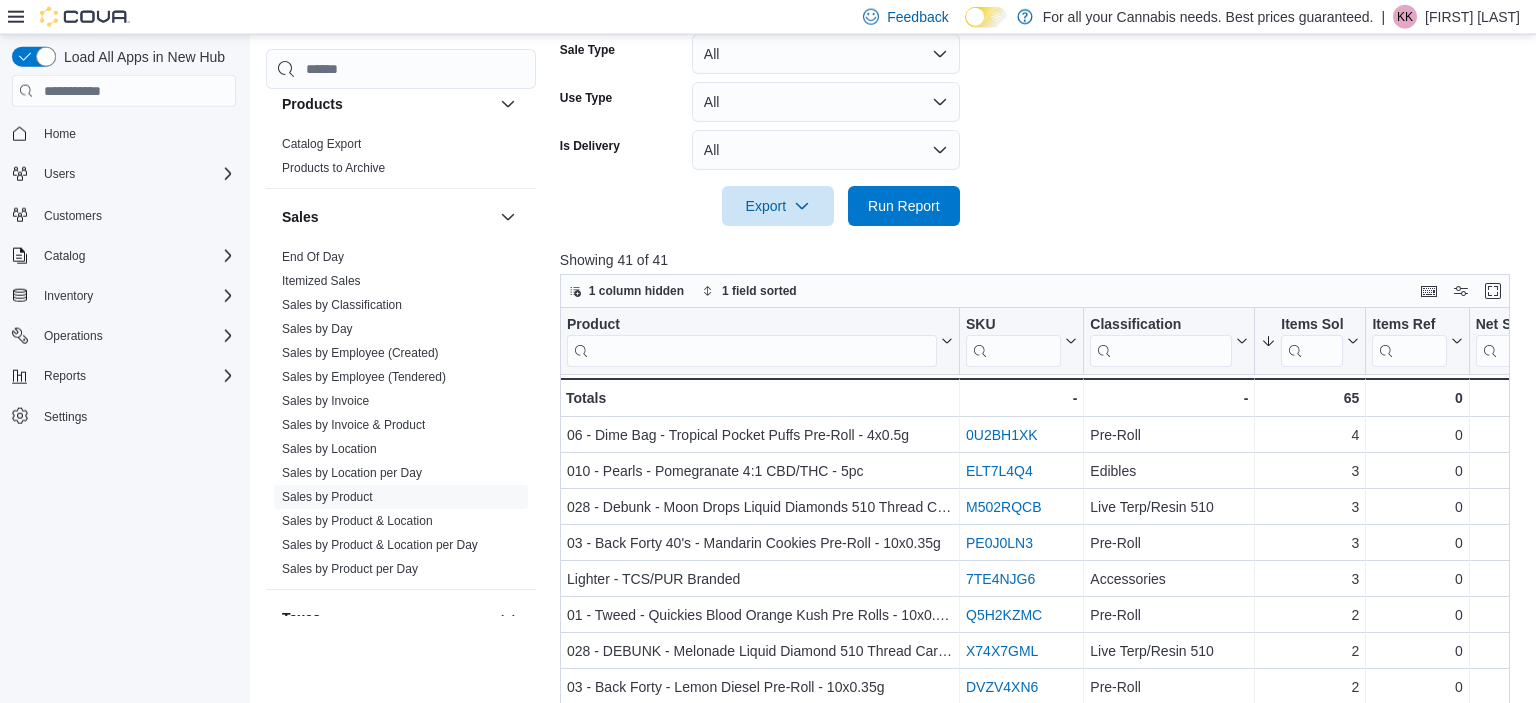 scroll, scrollTop: 574, scrollLeft: 0, axis: vertical 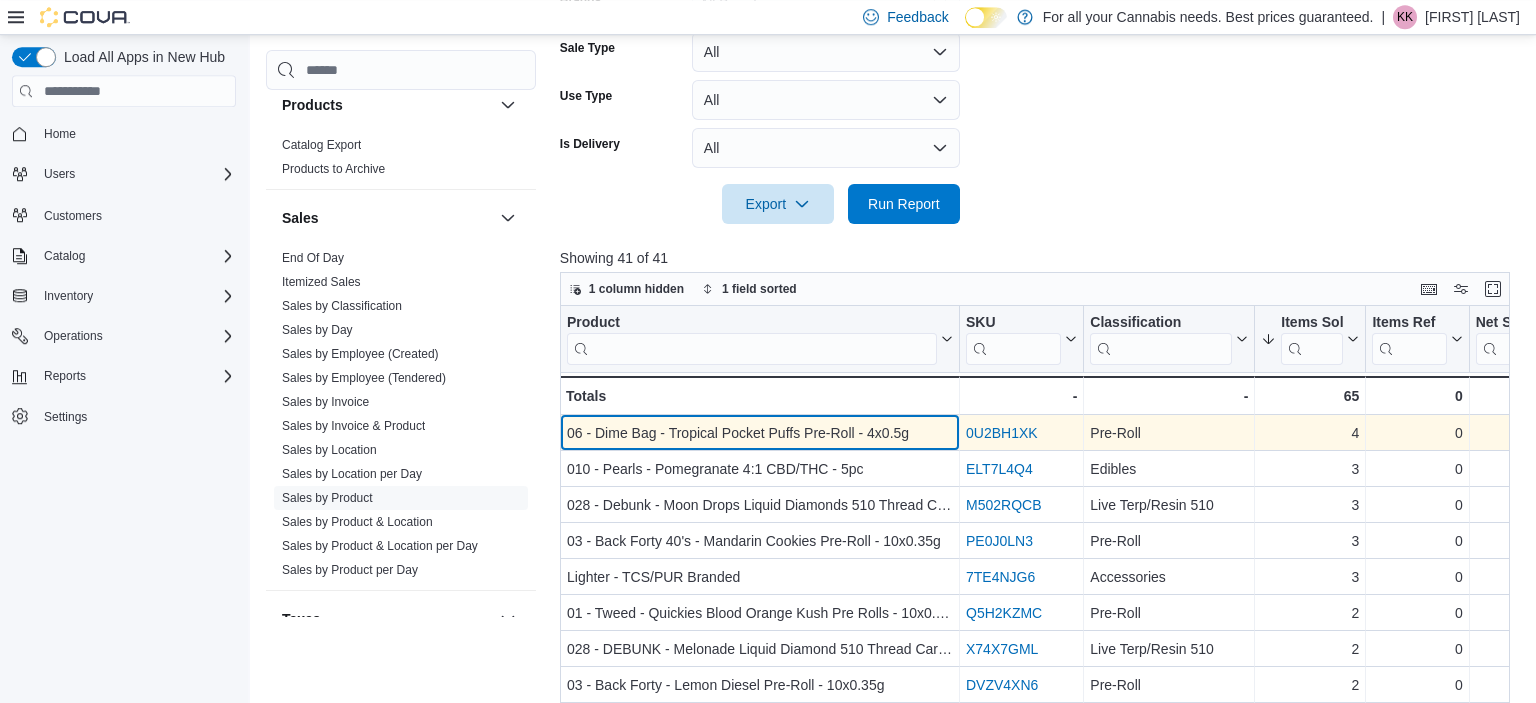 click on "06 - Dime Bag - Tropical Pocket Puffs Pre-Roll - 4x0.5g" at bounding box center (760, 433) 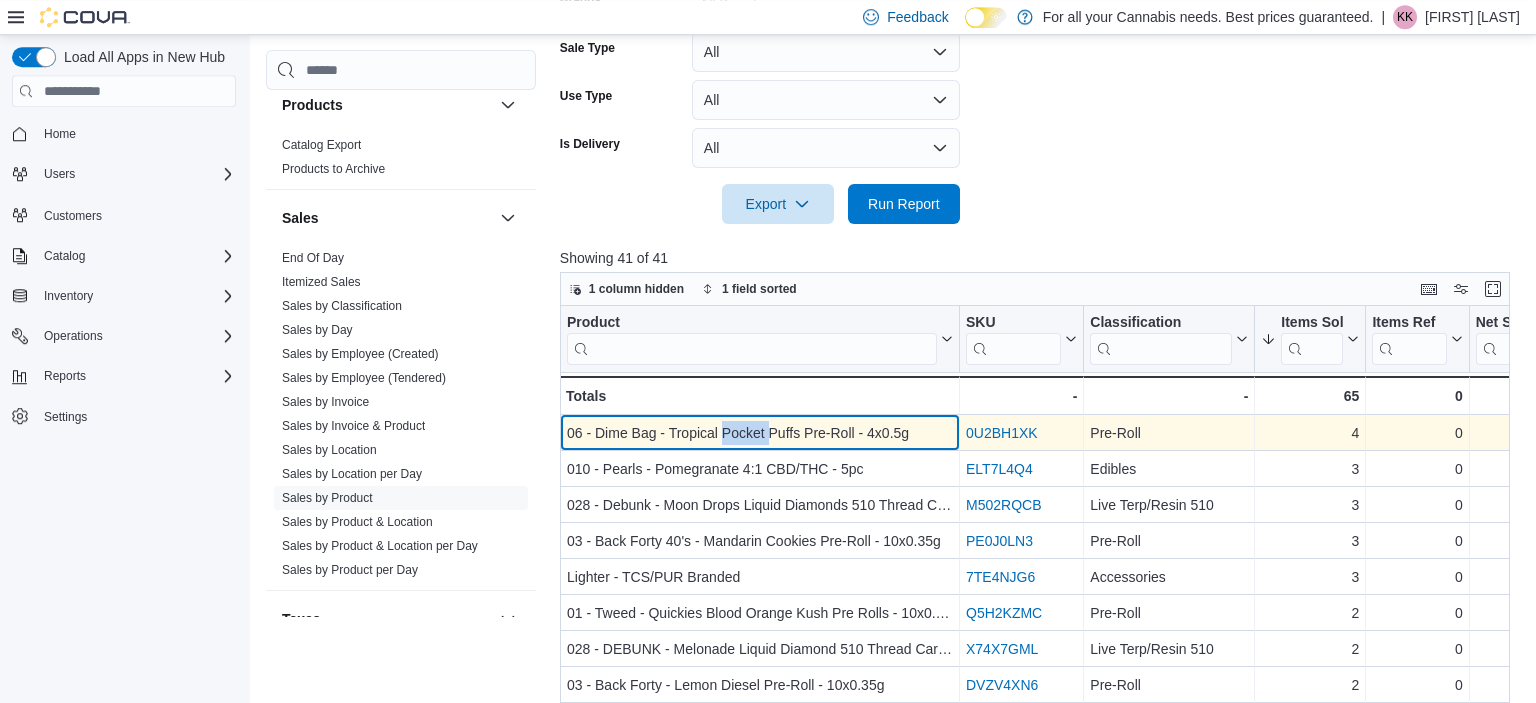 click on "06 - Dime Bag - Tropical Pocket Puffs Pre-Roll - 4x0.5g" at bounding box center [760, 433] 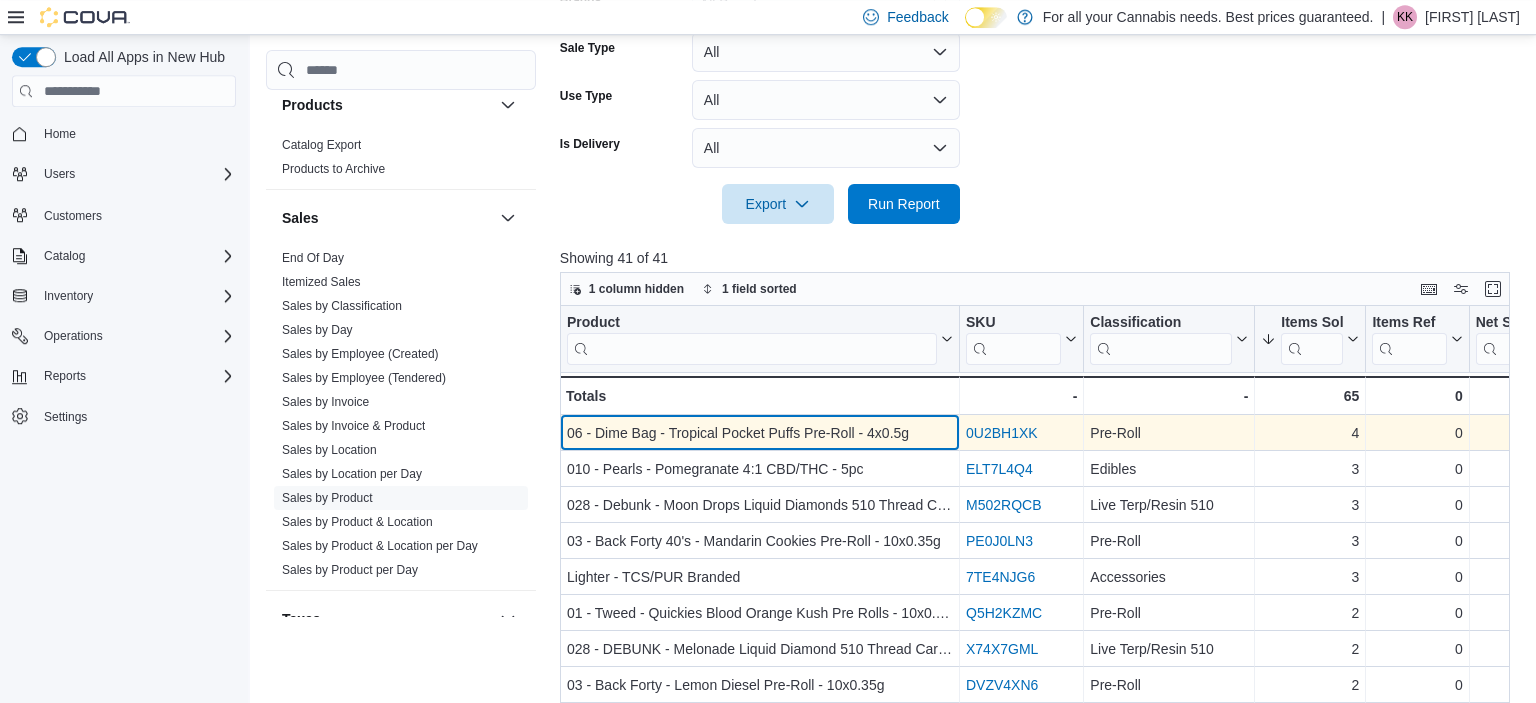 click on "06 - Dime Bag - Tropical Pocket Puffs Pre-Roll - 4x0.5g" at bounding box center (760, 433) 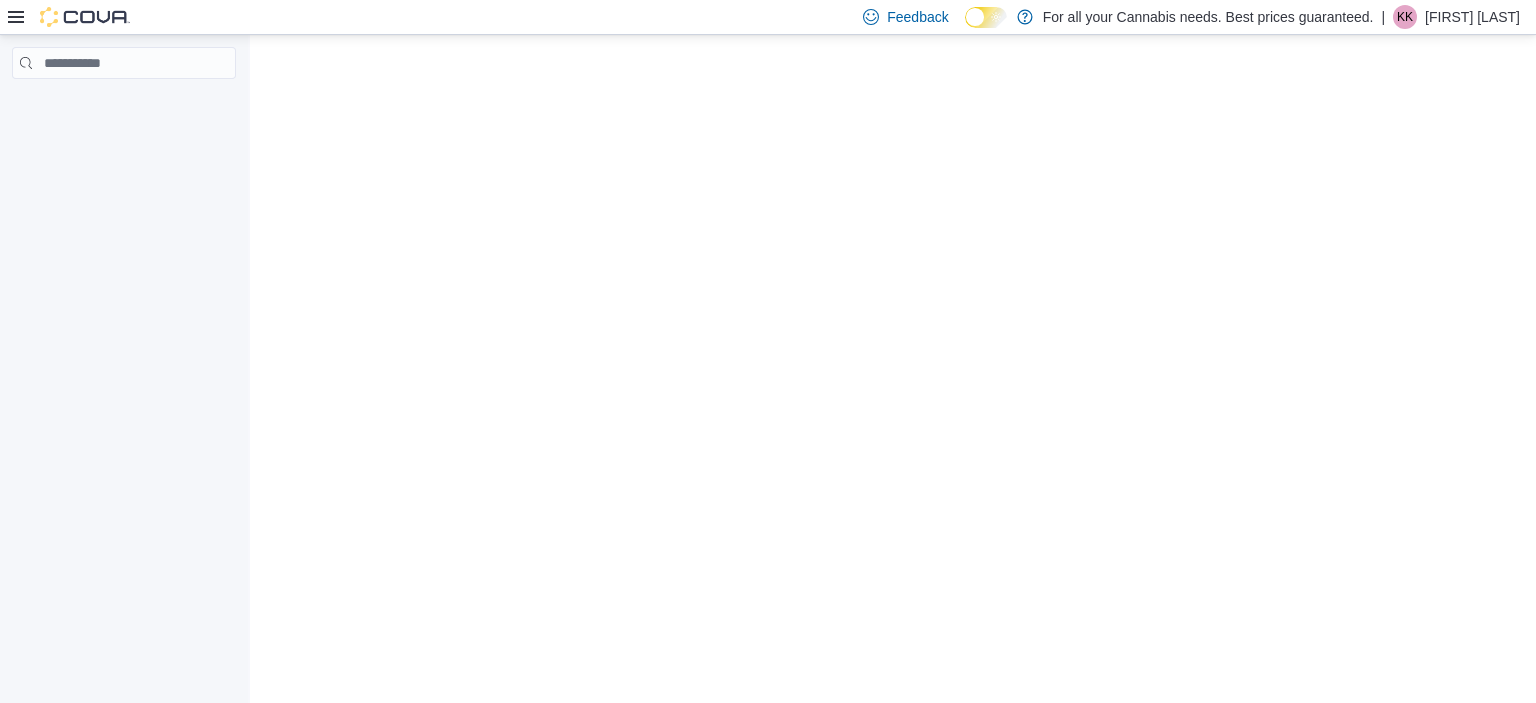 scroll, scrollTop: 0, scrollLeft: 0, axis: both 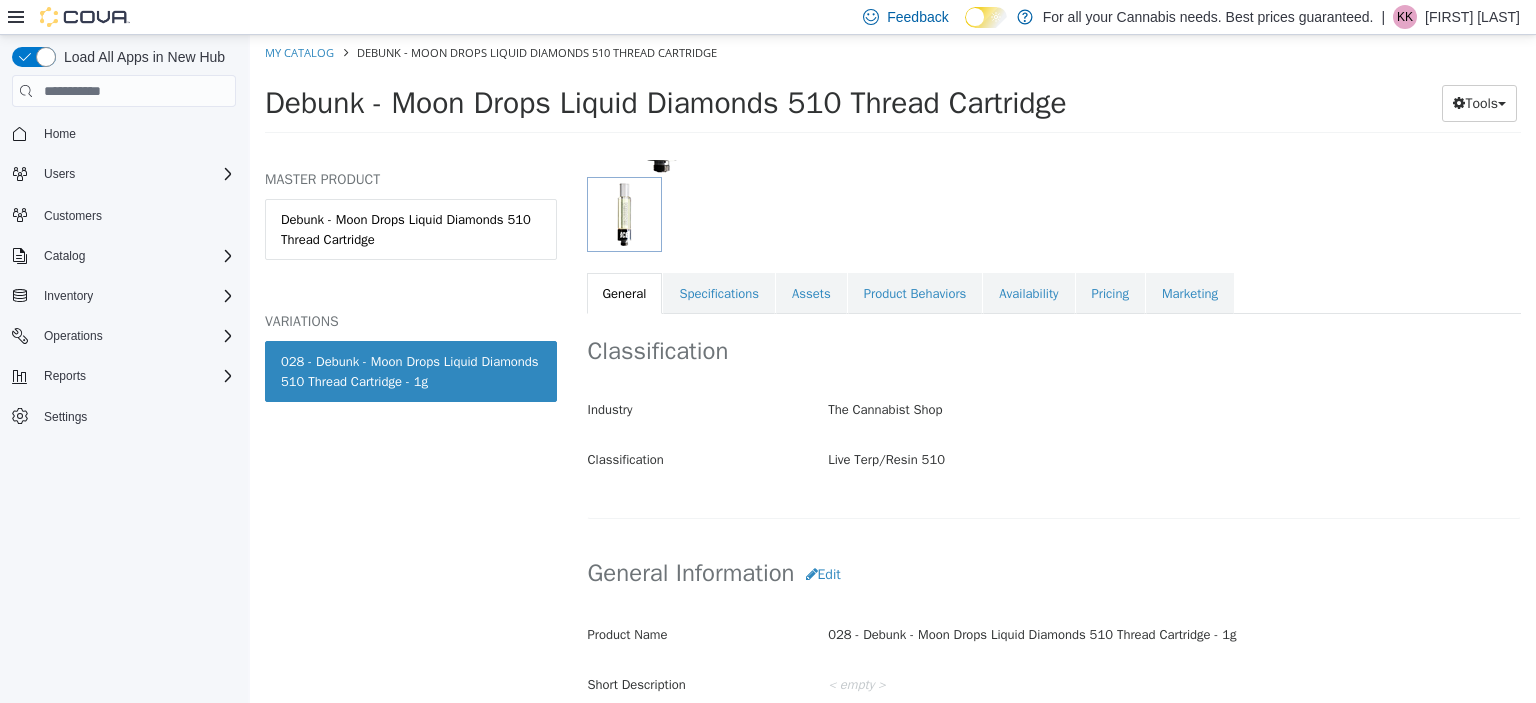 click on "028 - Debunk - Moon Drops Liquid Diamonds 510 Thread Cartridge - 1g" at bounding box center (1174, 635) 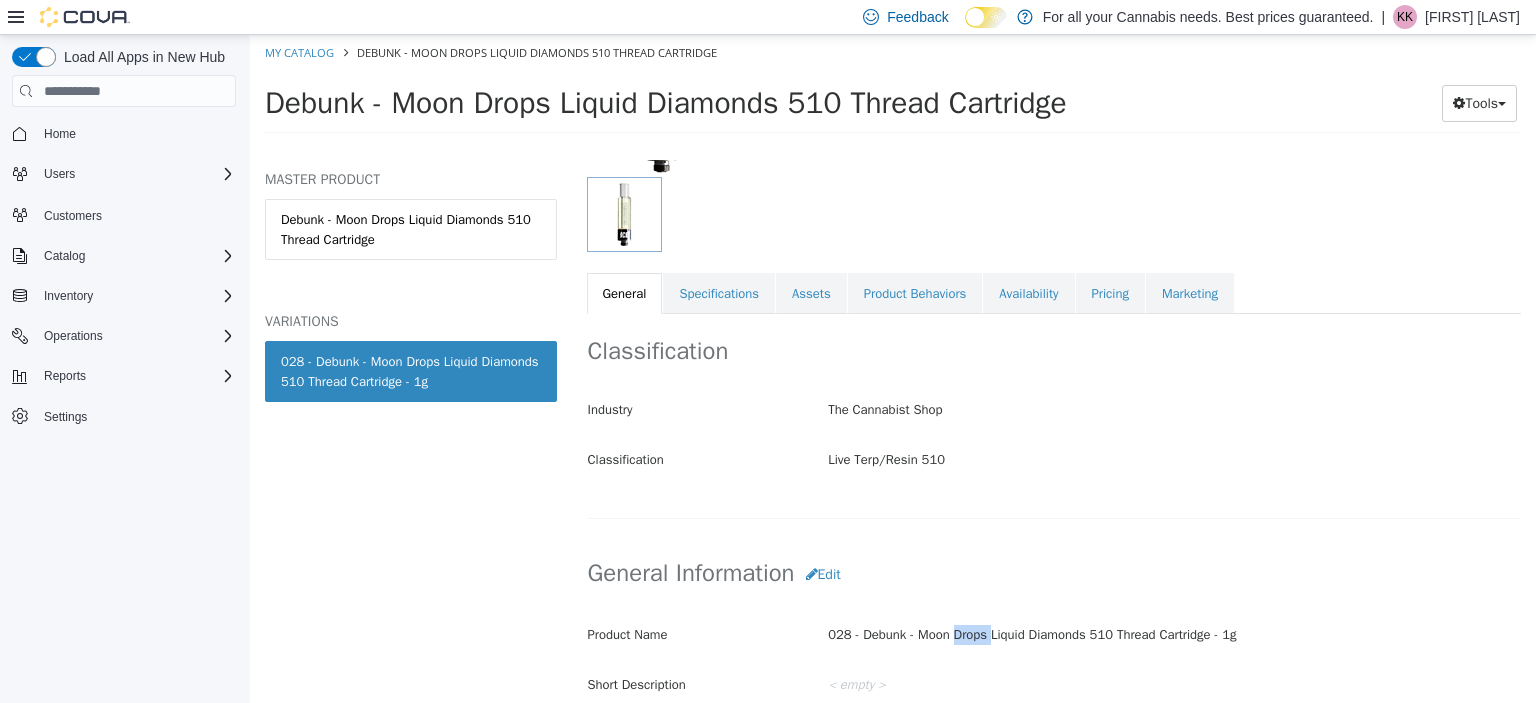 click on "028 - Debunk - Moon Drops Liquid Diamonds 510 Thread Cartridge - 1g" at bounding box center [1174, 635] 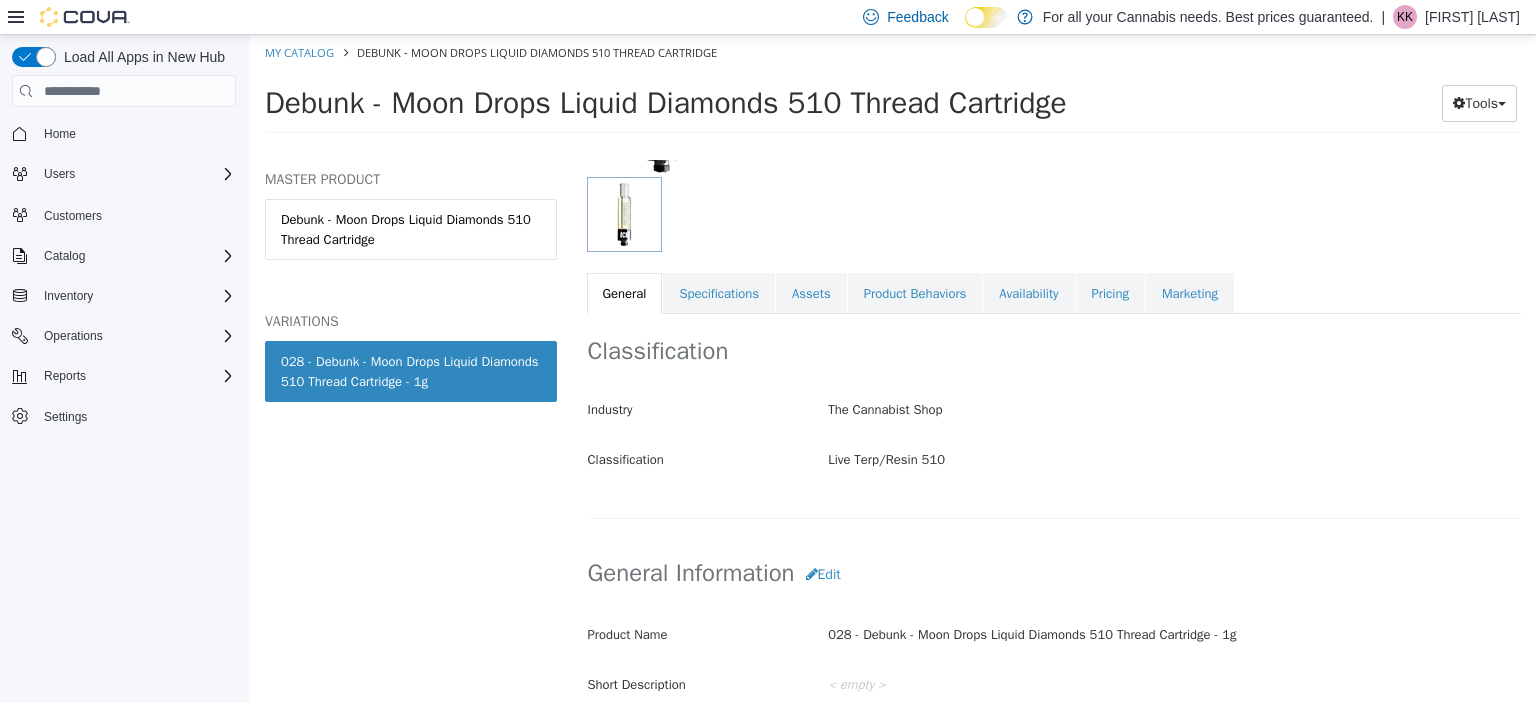 click on "028 - Debunk - Moon Drops Liquid Diamonds 510 Thread Cartridge - 1g" at bounding box center (1174, 635) 